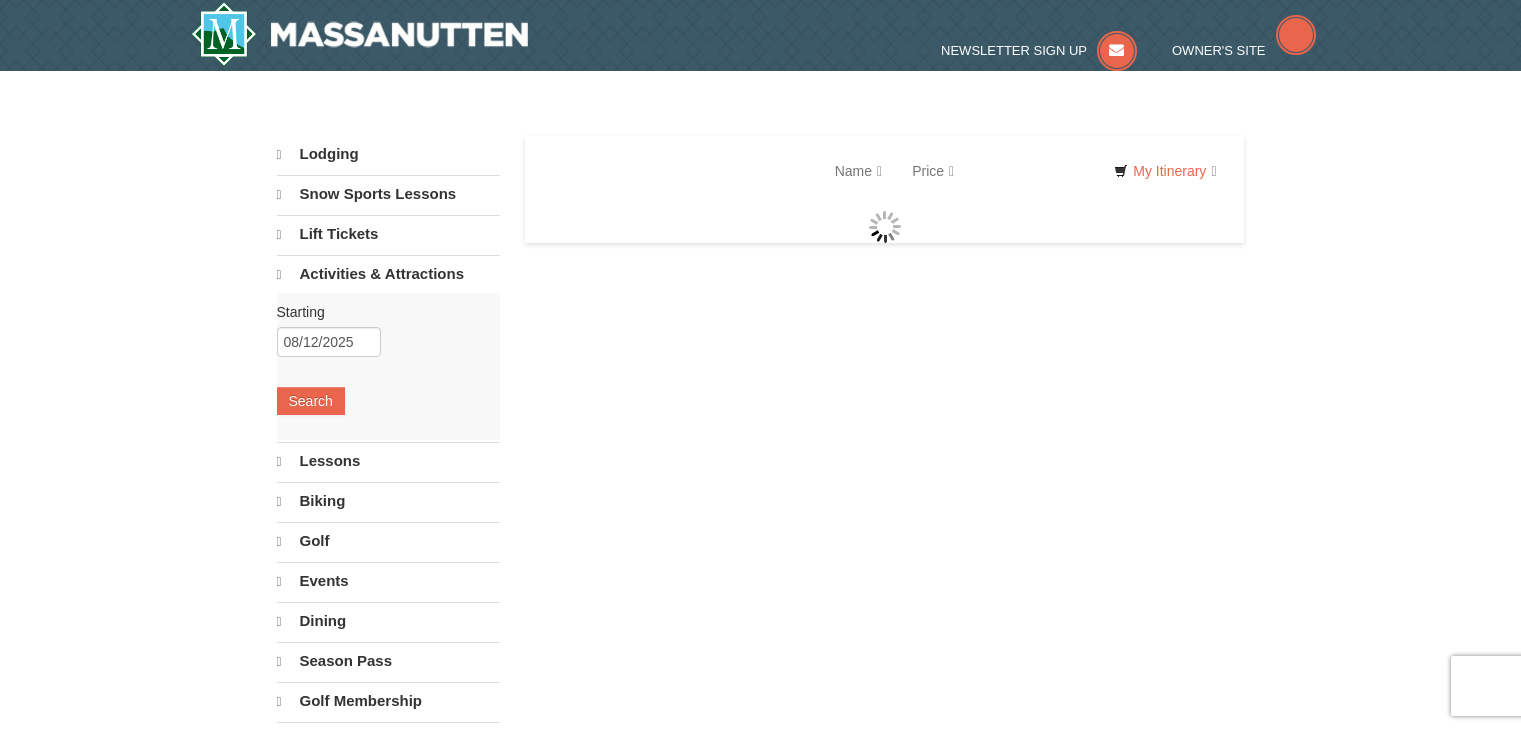 scroll, scrollTop: 0, scrollLeft: 0, axis: both 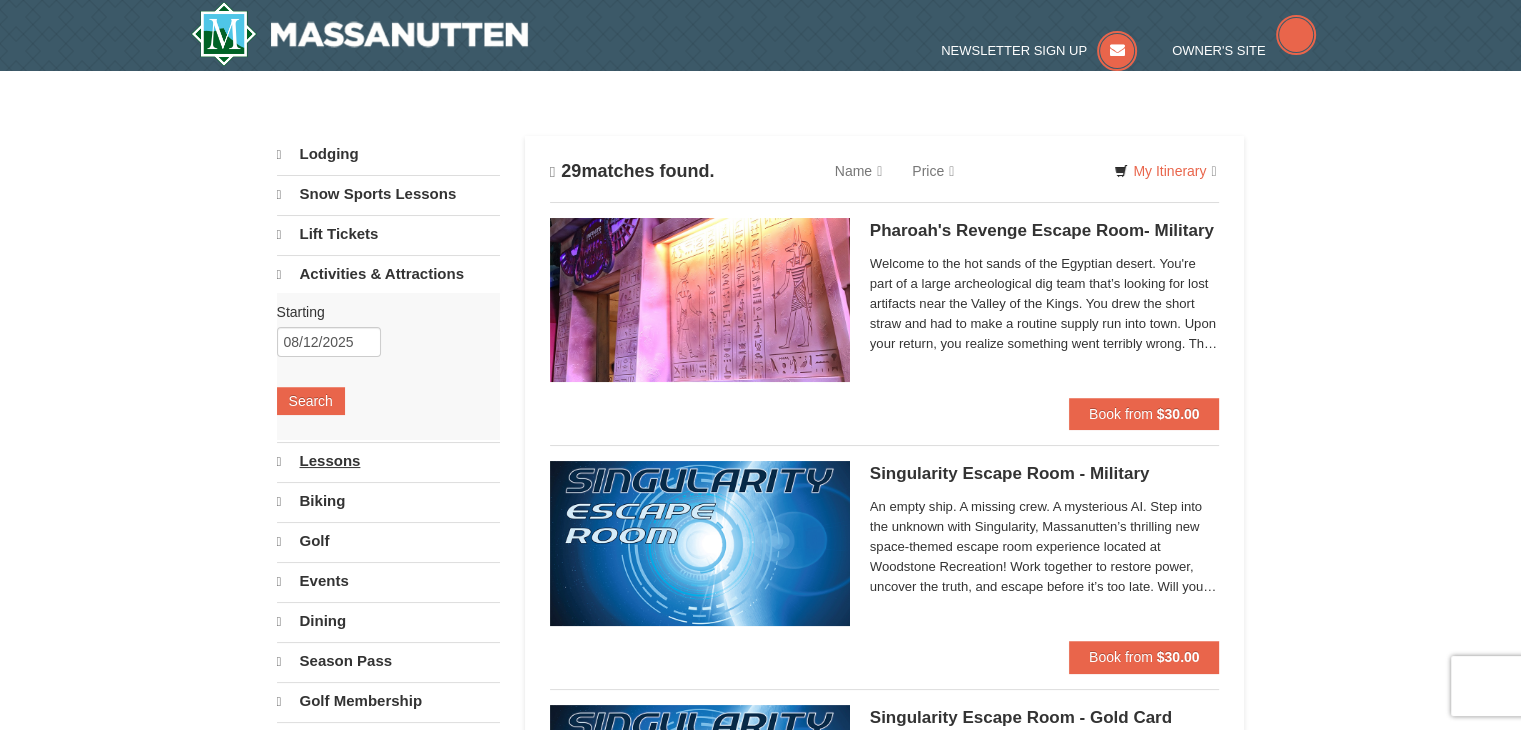 select on "8" 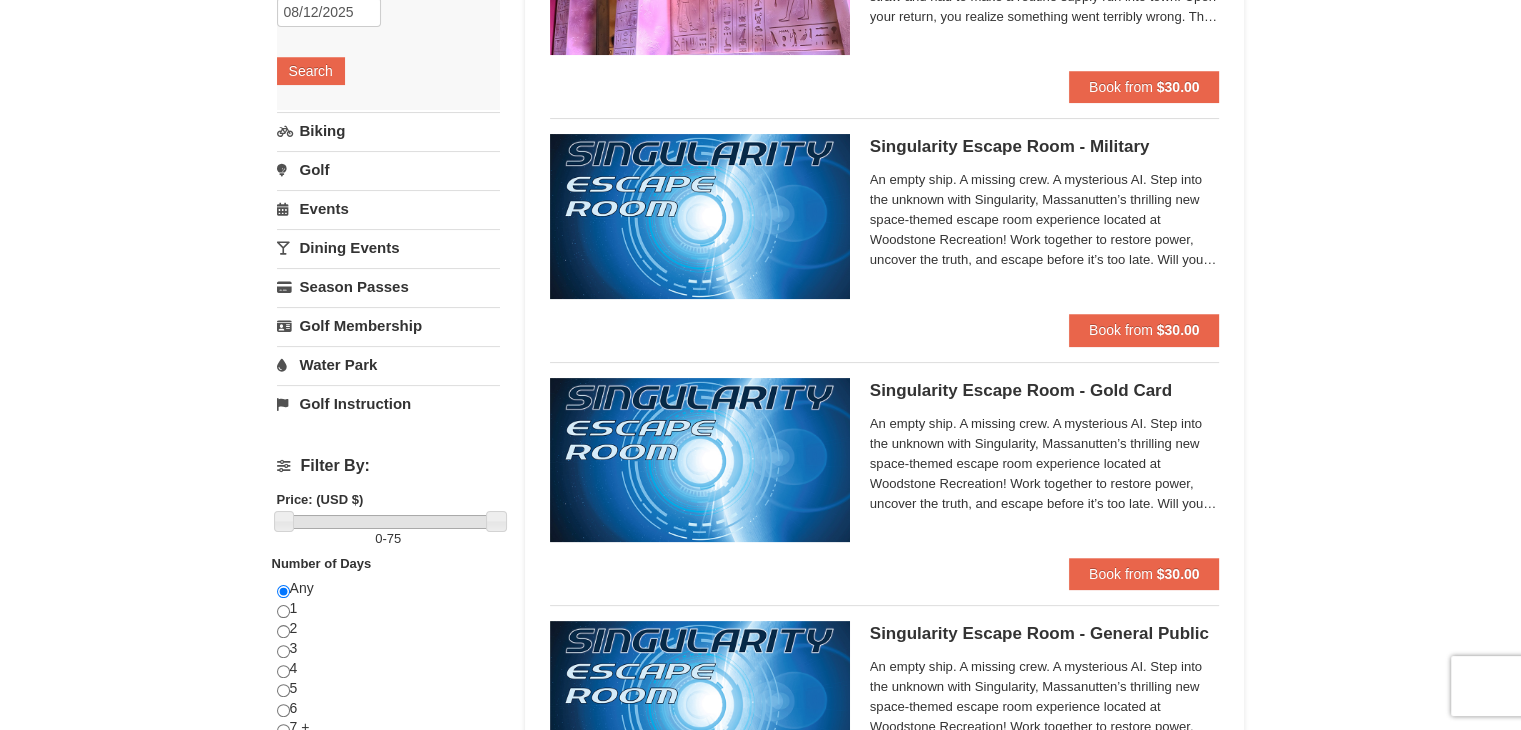 scroll, scrollTop: 333, scrollLeft: 0, axis: vertical 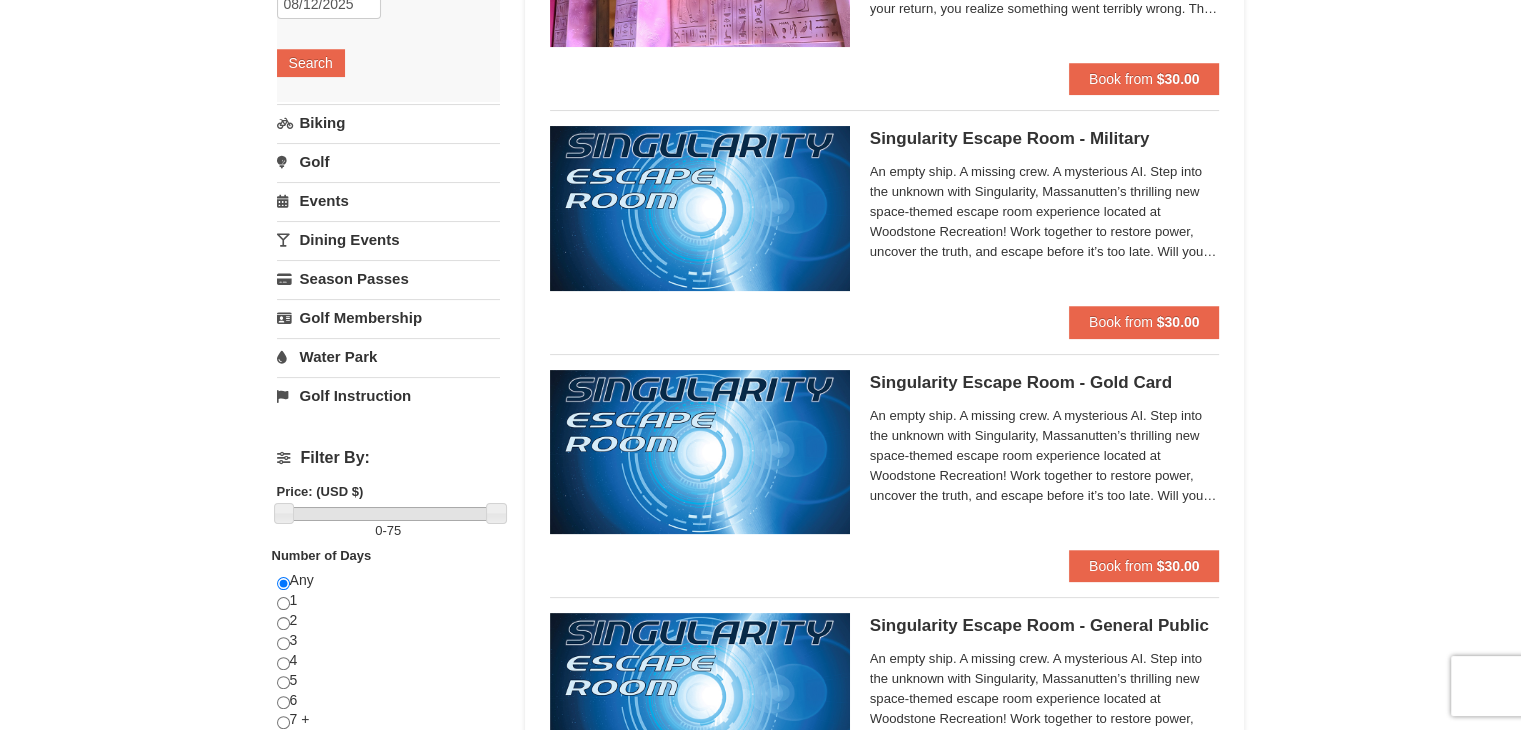 click on "Events" at bounding box center (388, 200) 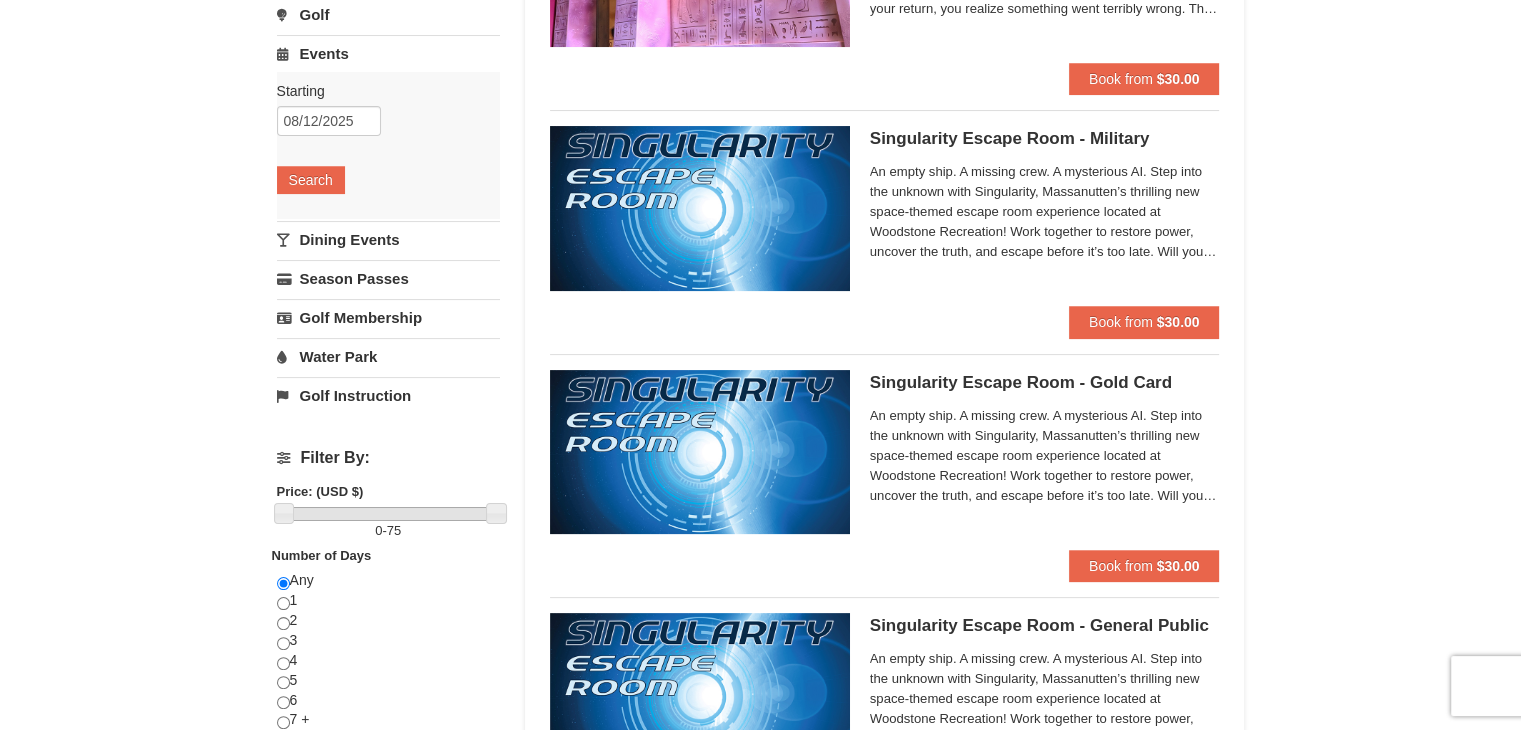 click on "Dining Events" at bounding box center (388, 239) 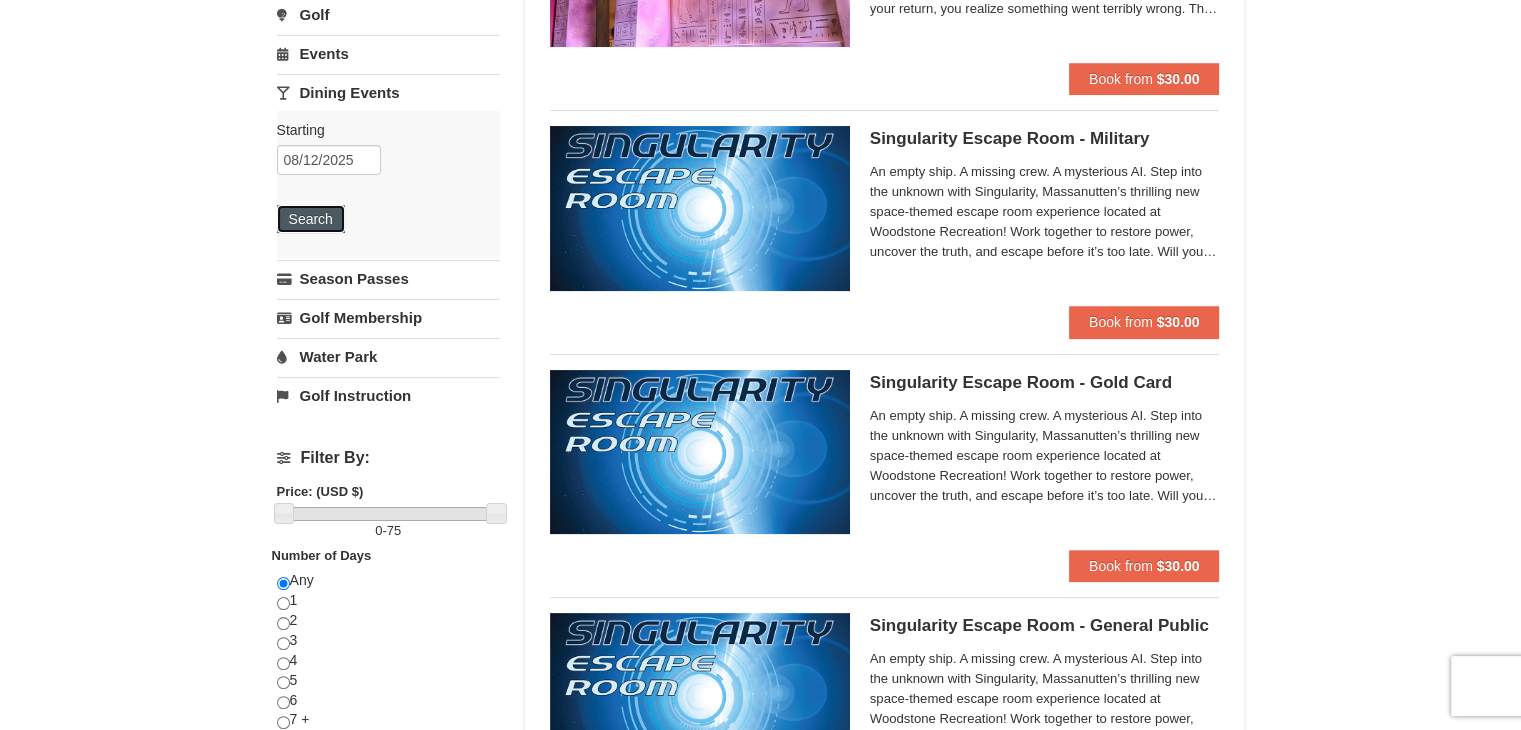 click on "Search" at bounding box center [311, 219] 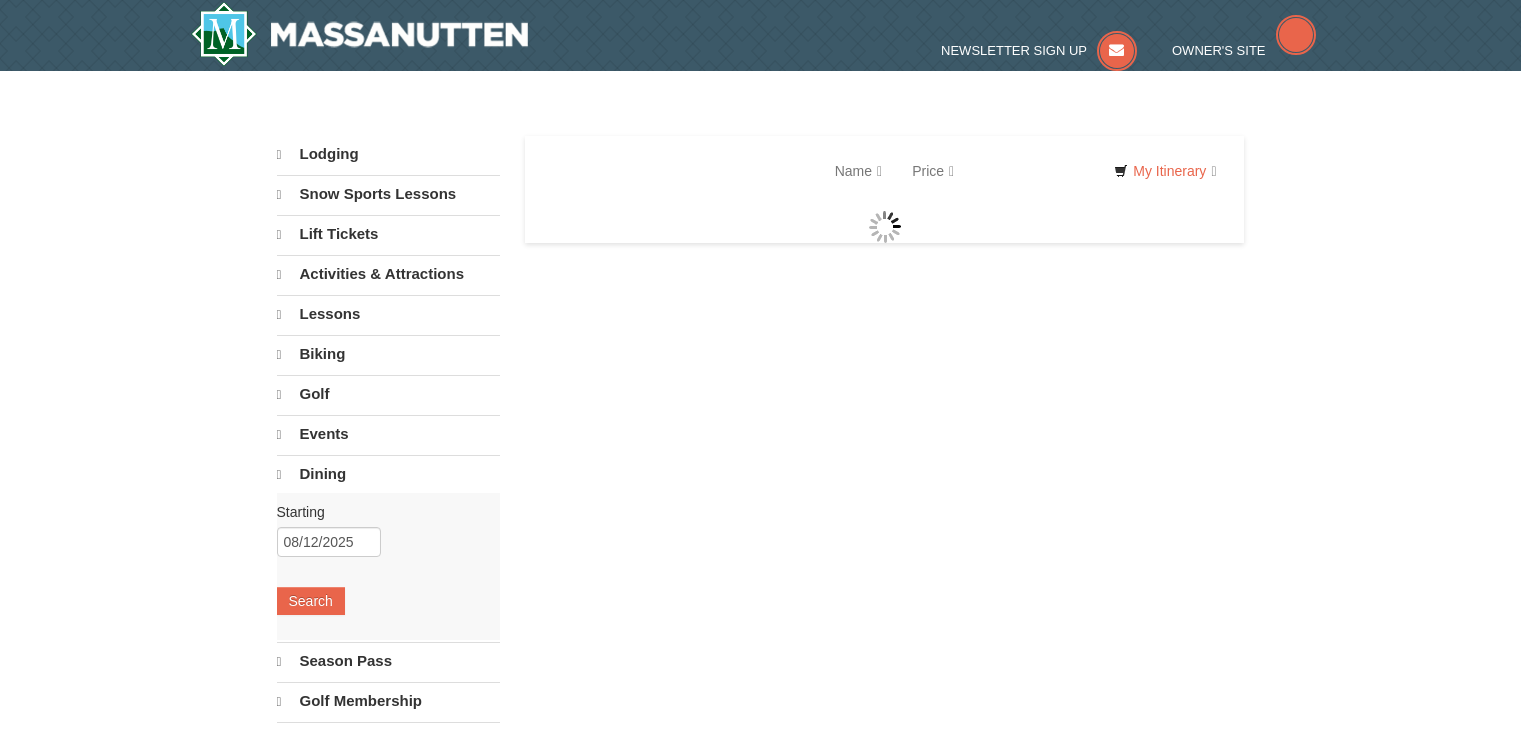 scroll, scrollTop: 0, scrollLeft: 0, axis: both 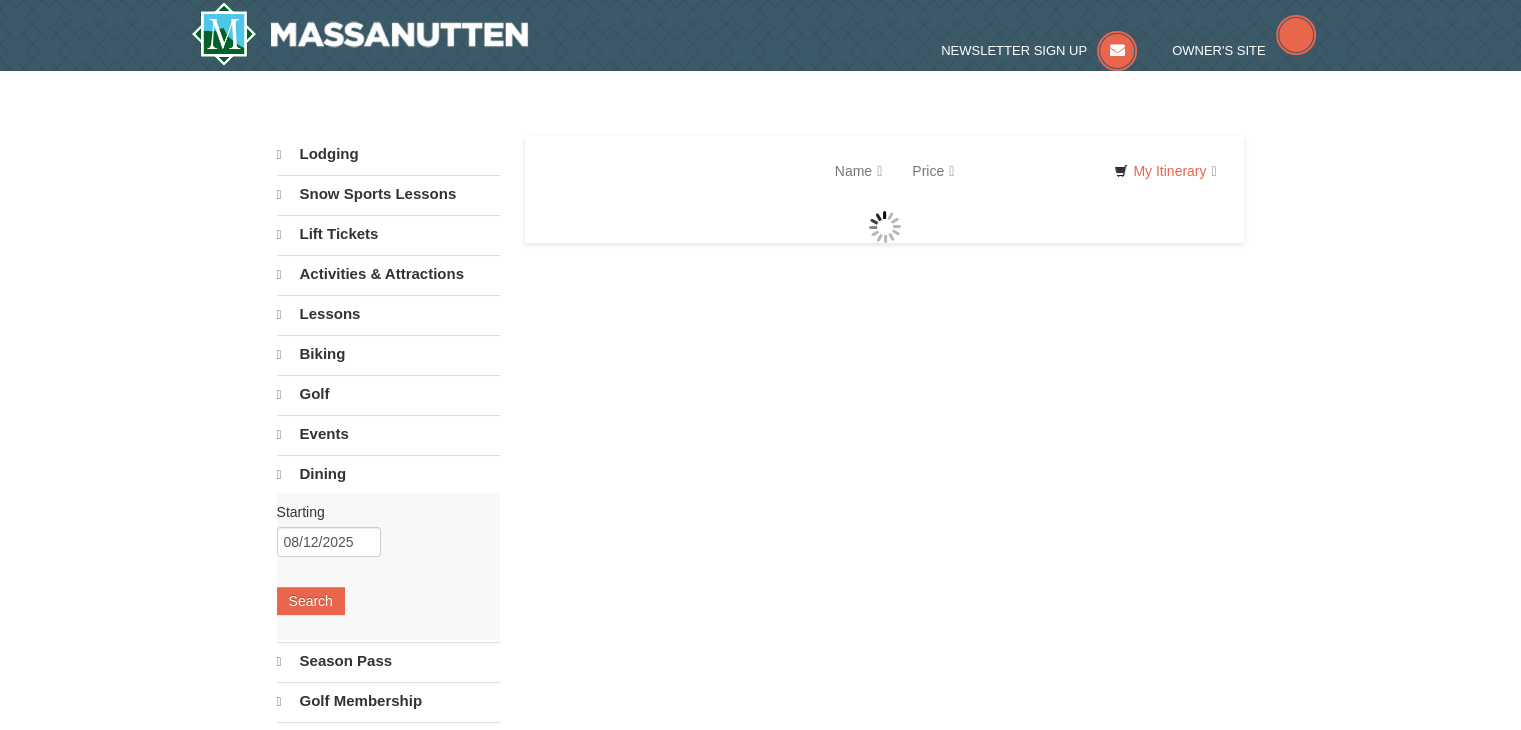 select on "8" 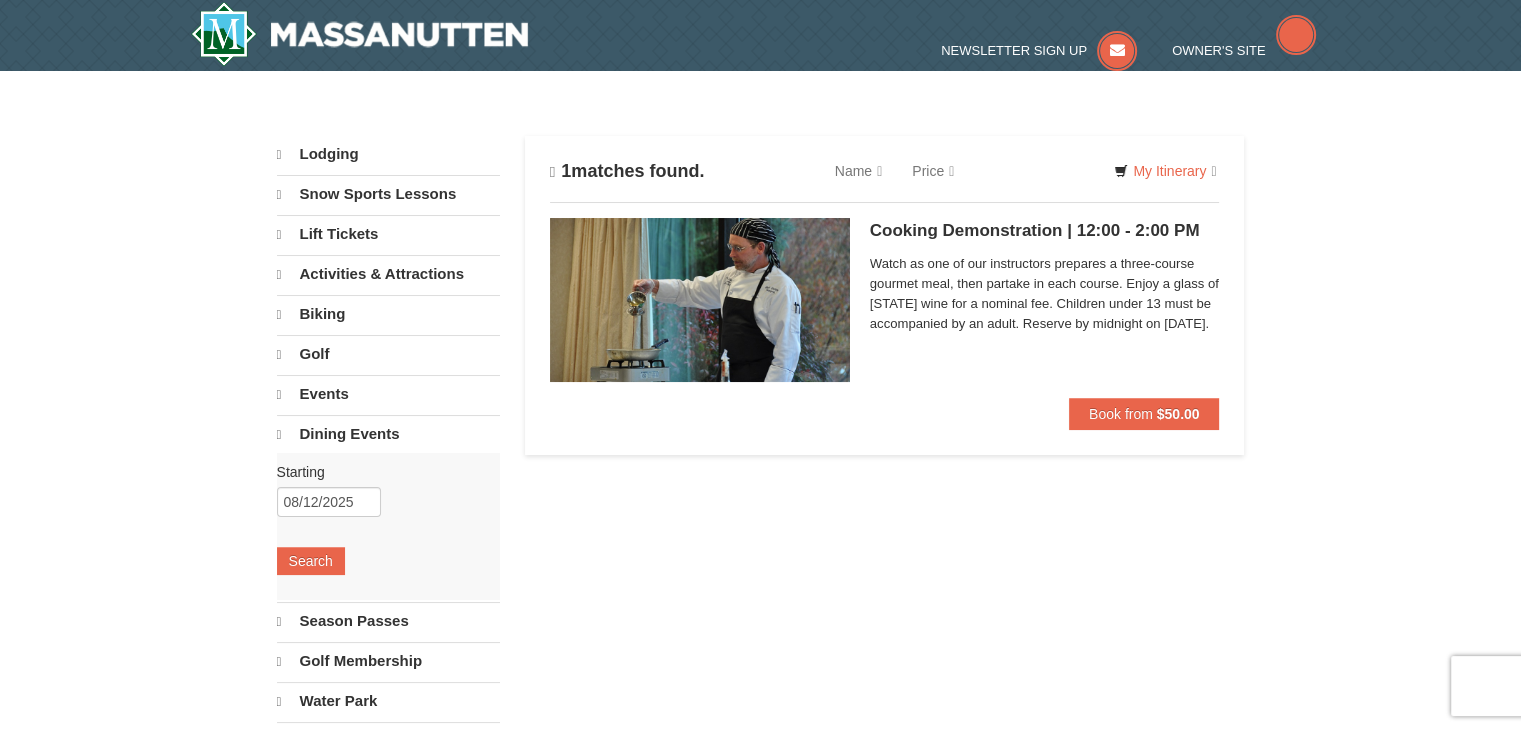 scroll, scrollTop: 0, scrollLeft: 0, axis: both 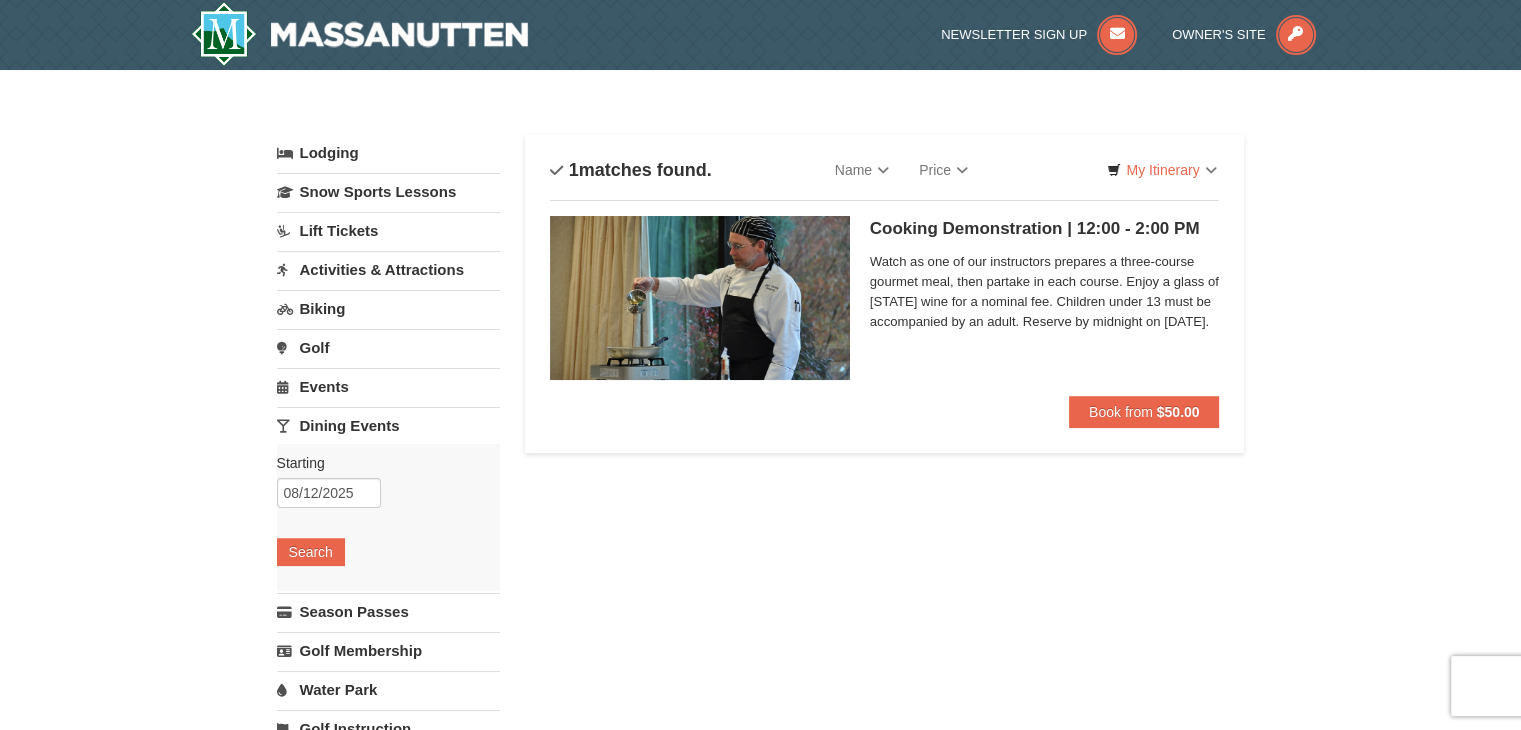 click on "Biking" at bounding box center [388, 308] 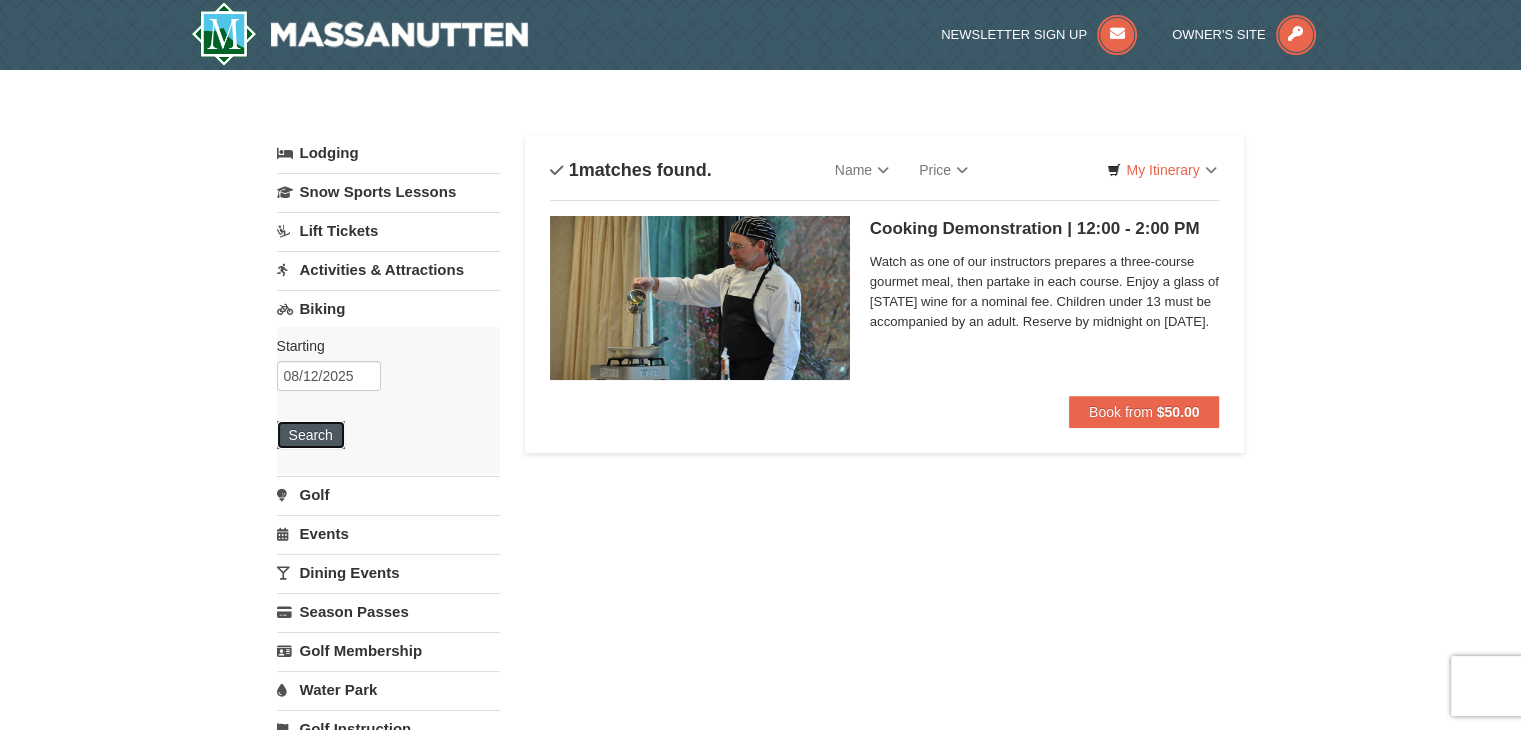 click on "Search" at bounding box center (311, 435) 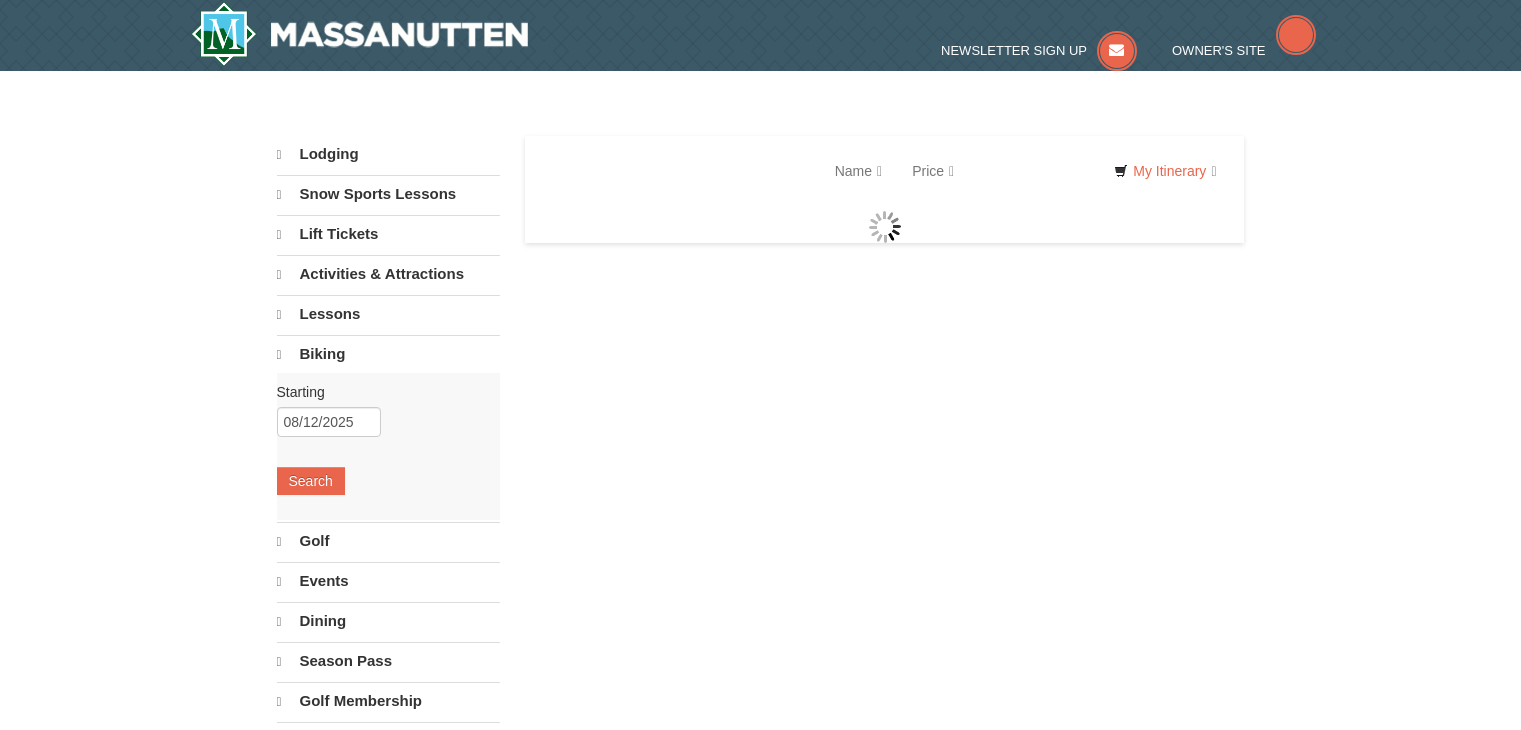 scroll, scrollTop: 0, scrollLeft: 0, axis: both 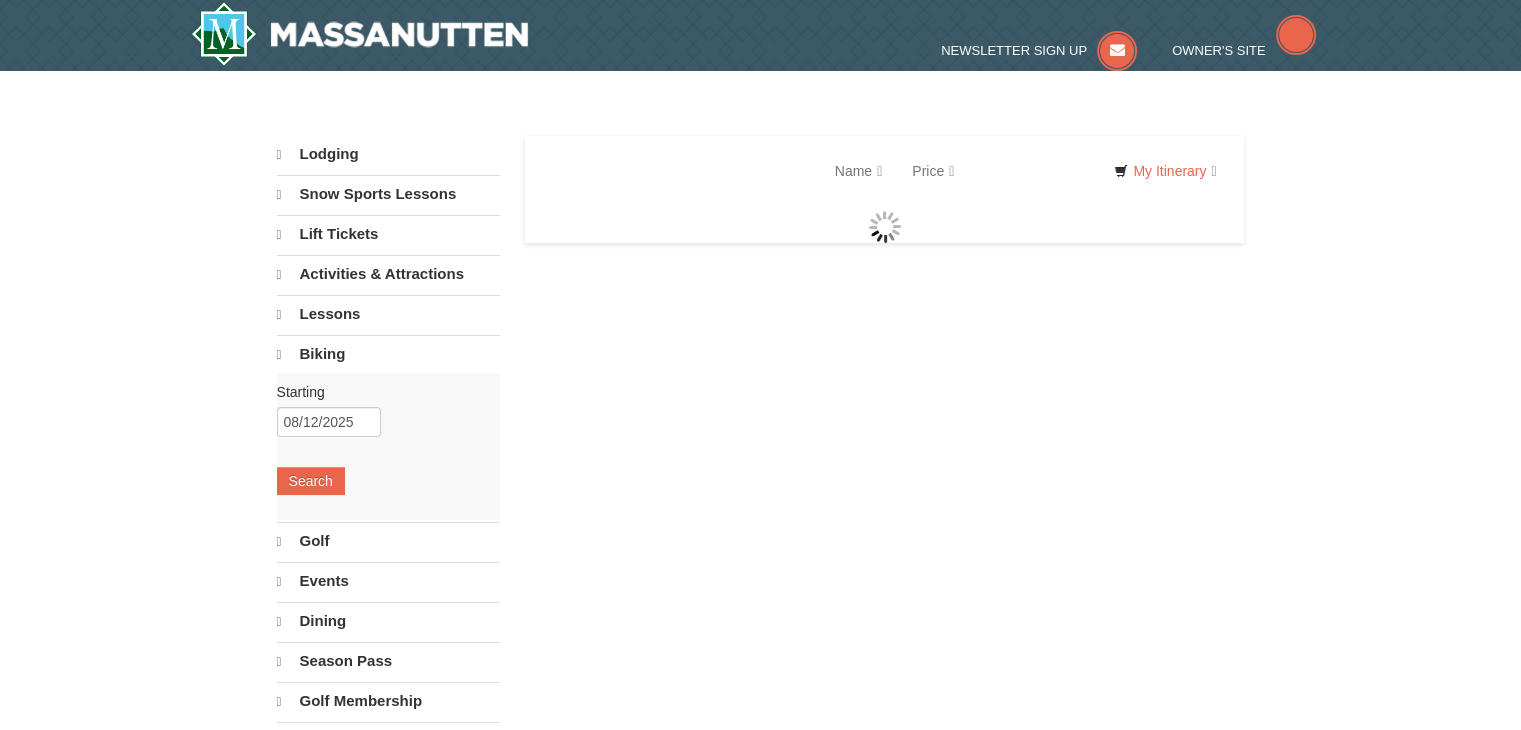 select on "8" 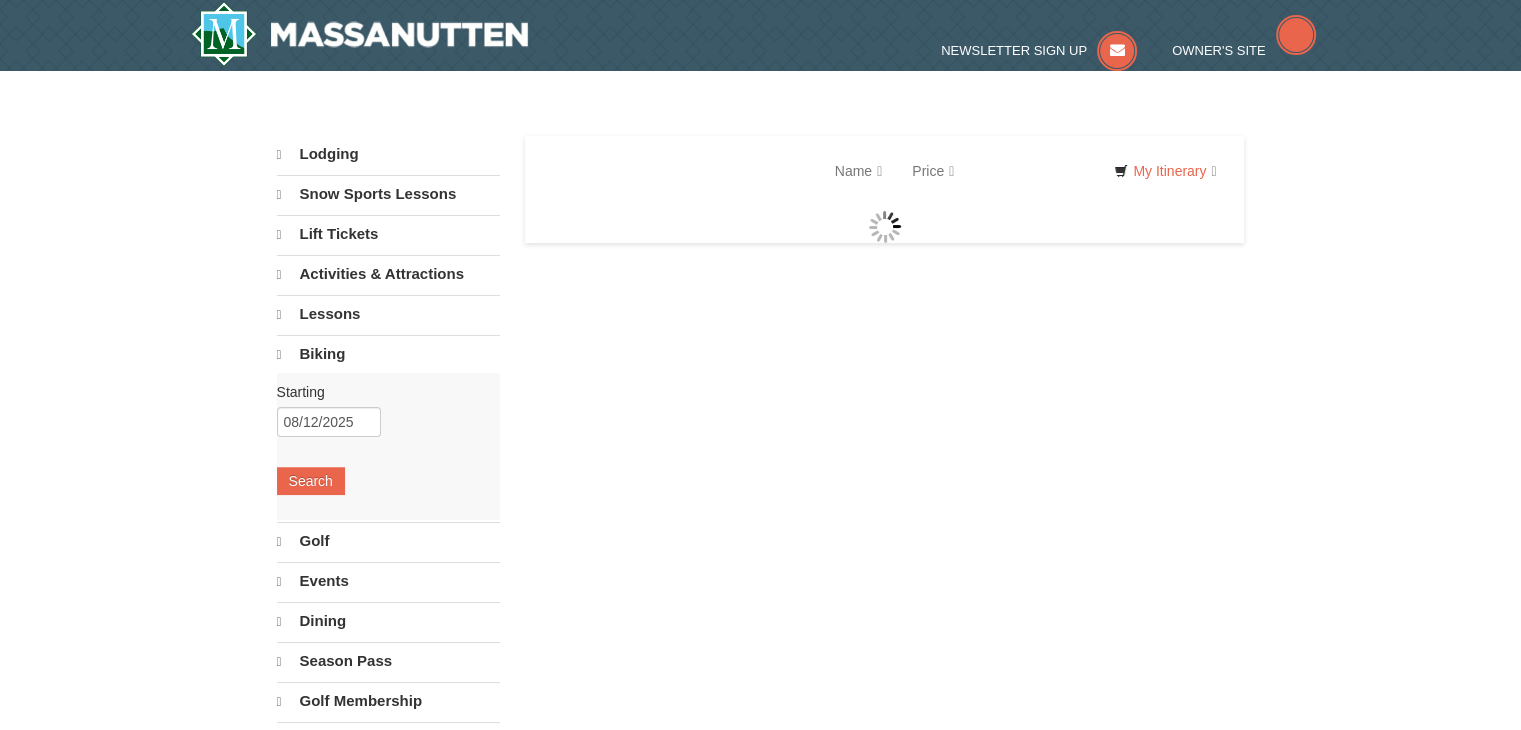 select on "8" 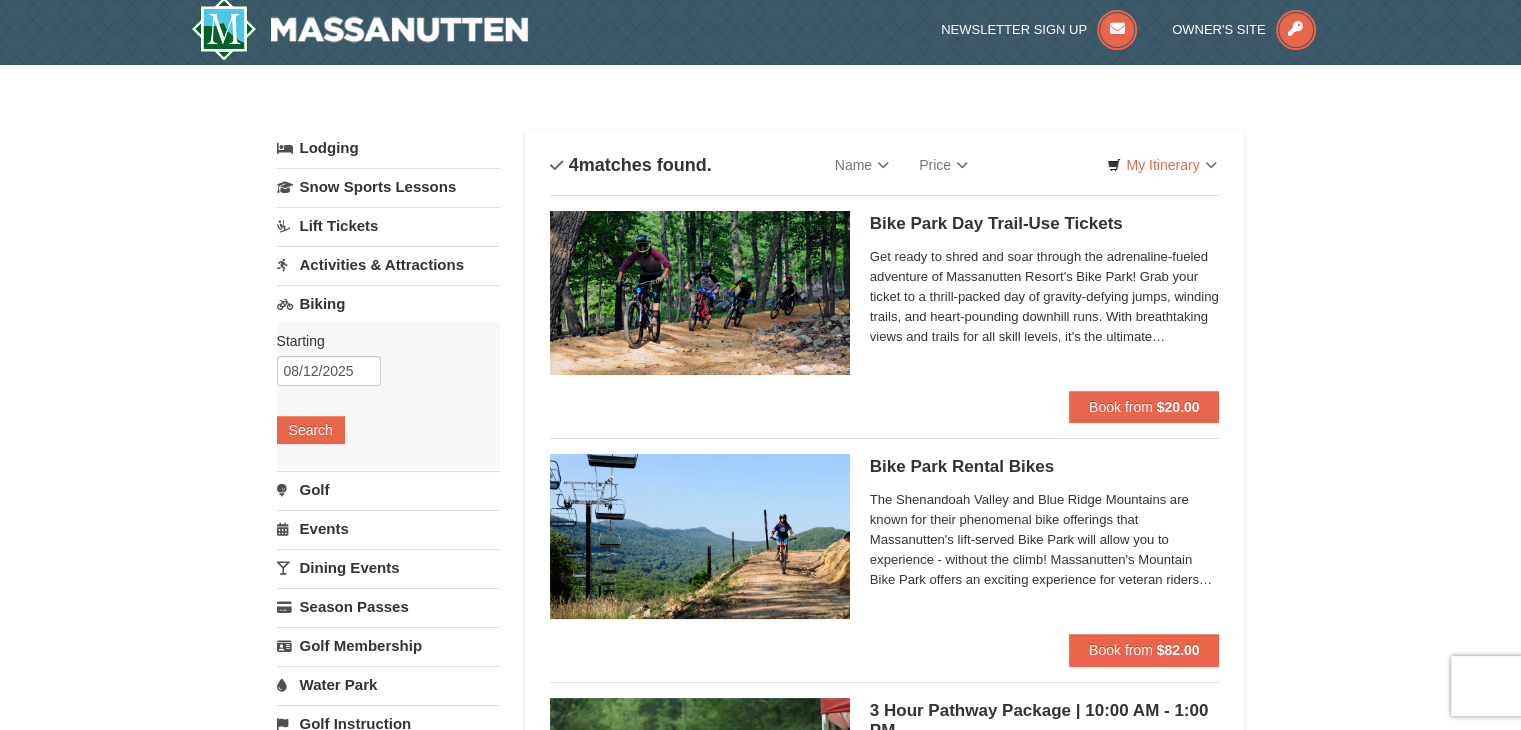 scroll, scrollTop: 0, scrollLeft: 0, axis: both 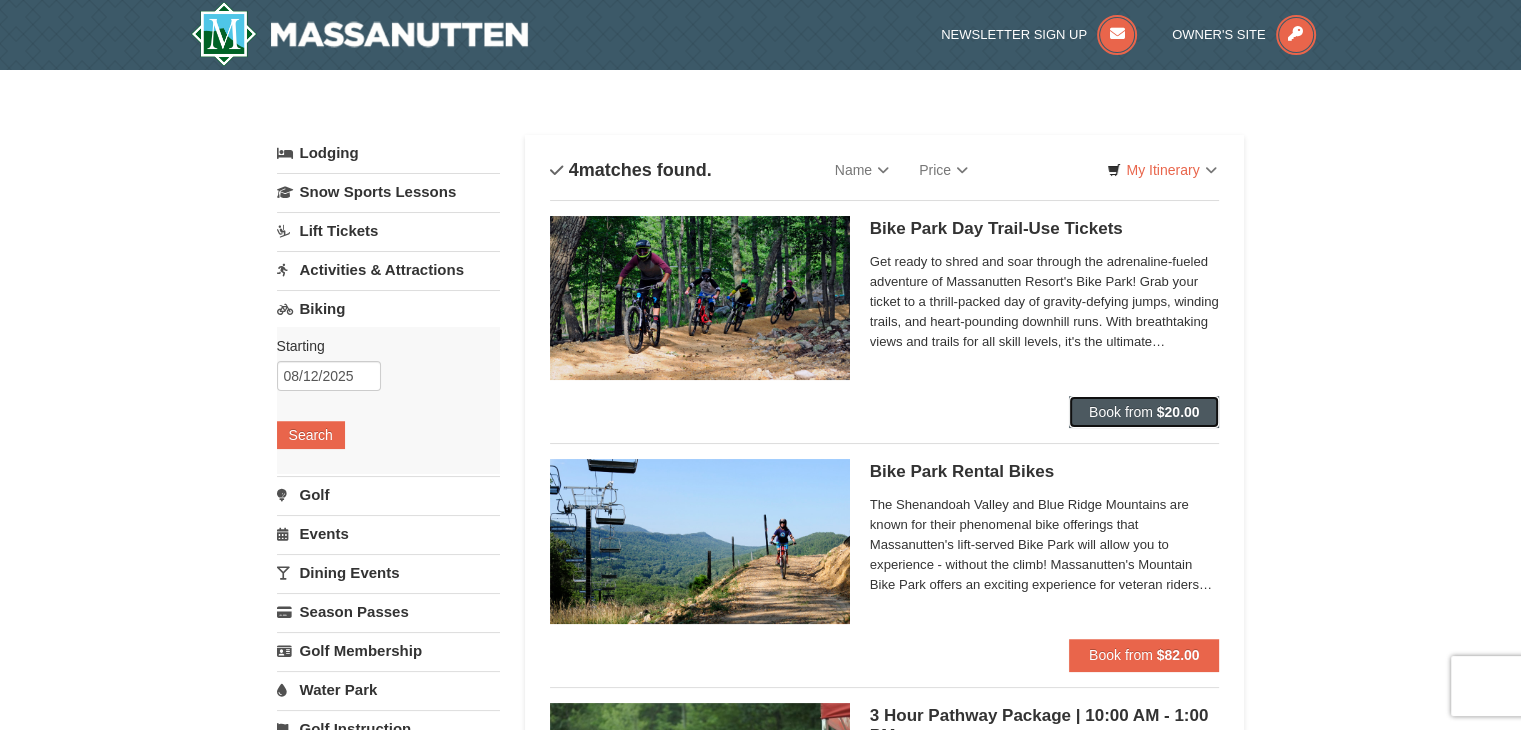 click on "Book from" at bounding box center (1121, 412) 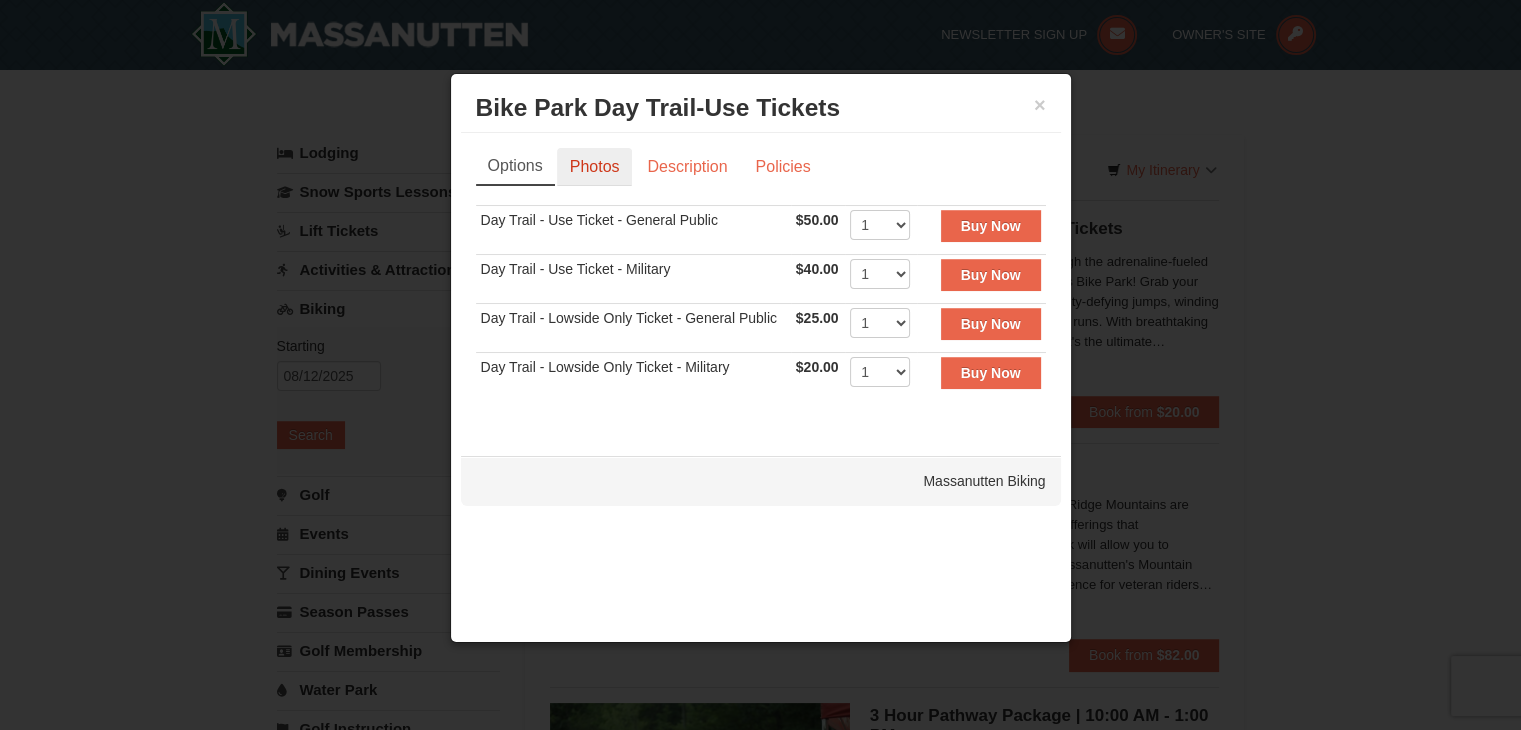 click on "Photos" at bounding box center (595, 167) 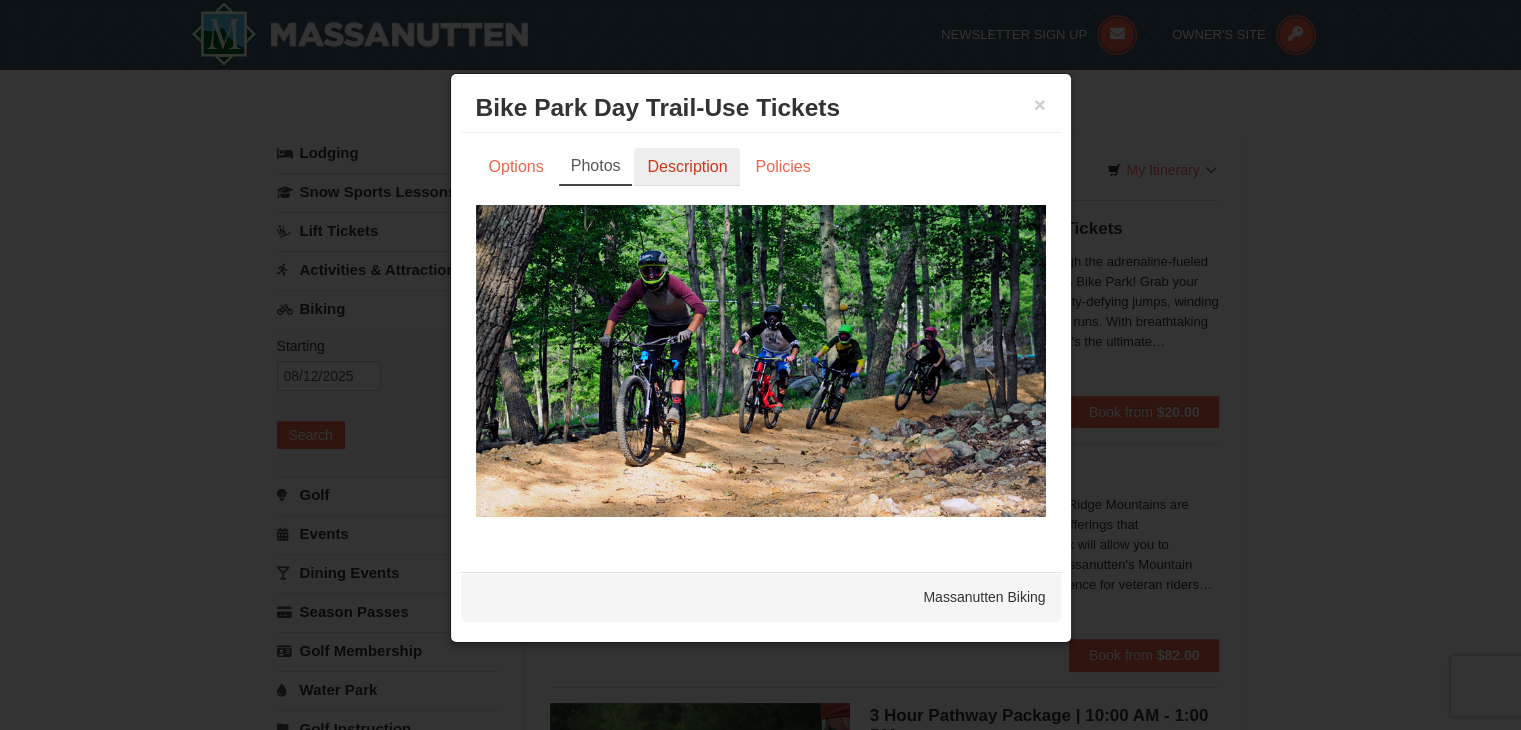 click on "Description" at bounding box center [687, 167] 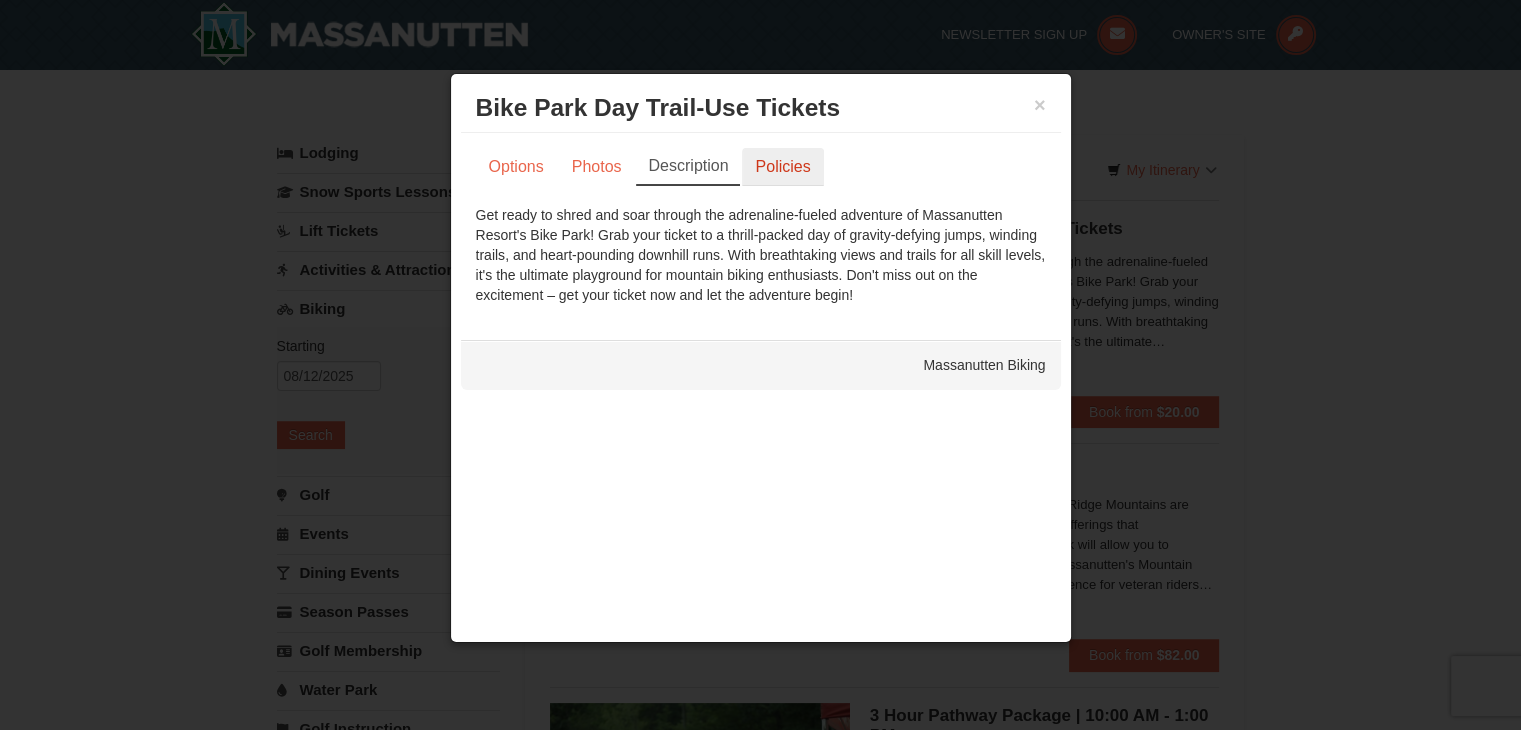 click on "Policies" at bounding box center [782, 167] 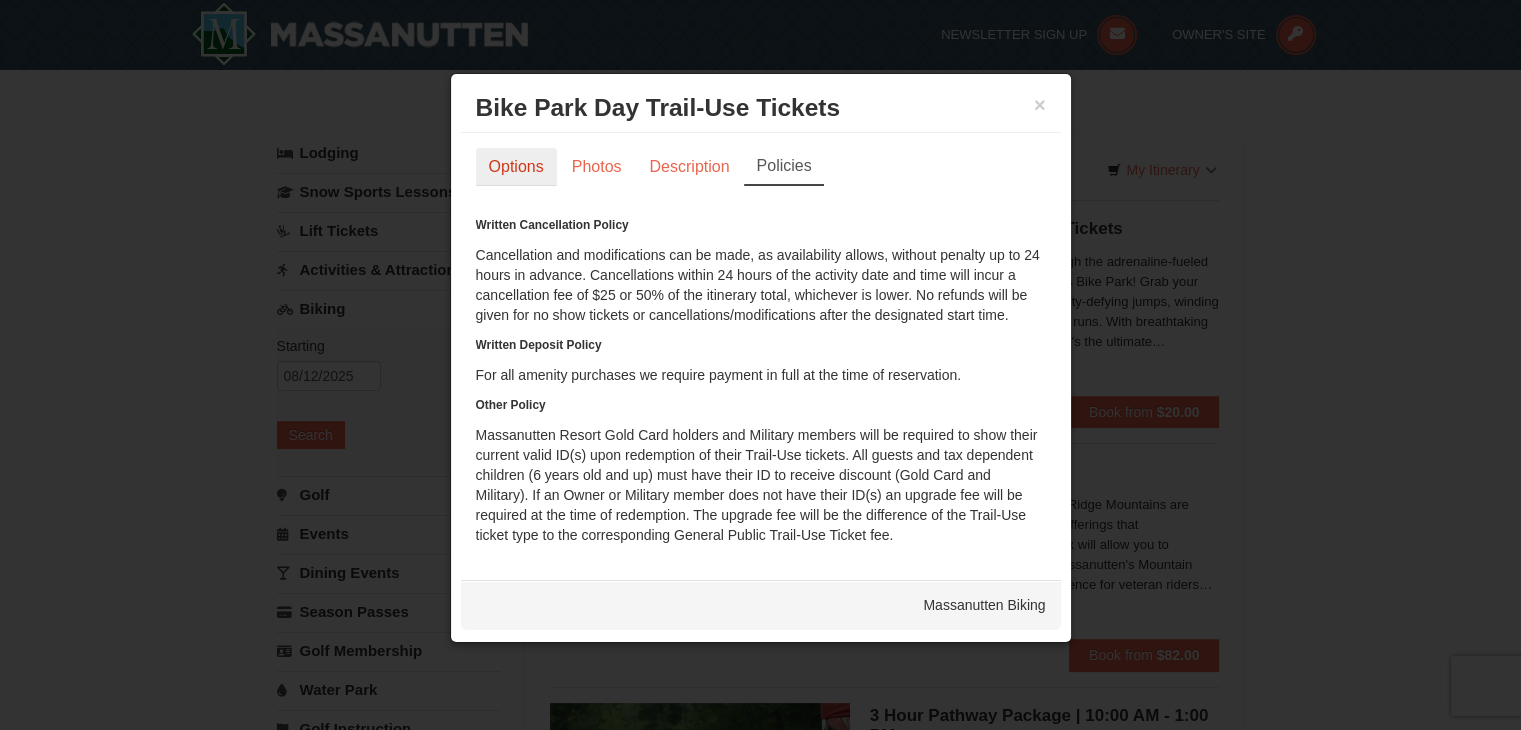 click on "Options" at bounding box center (516, 167) 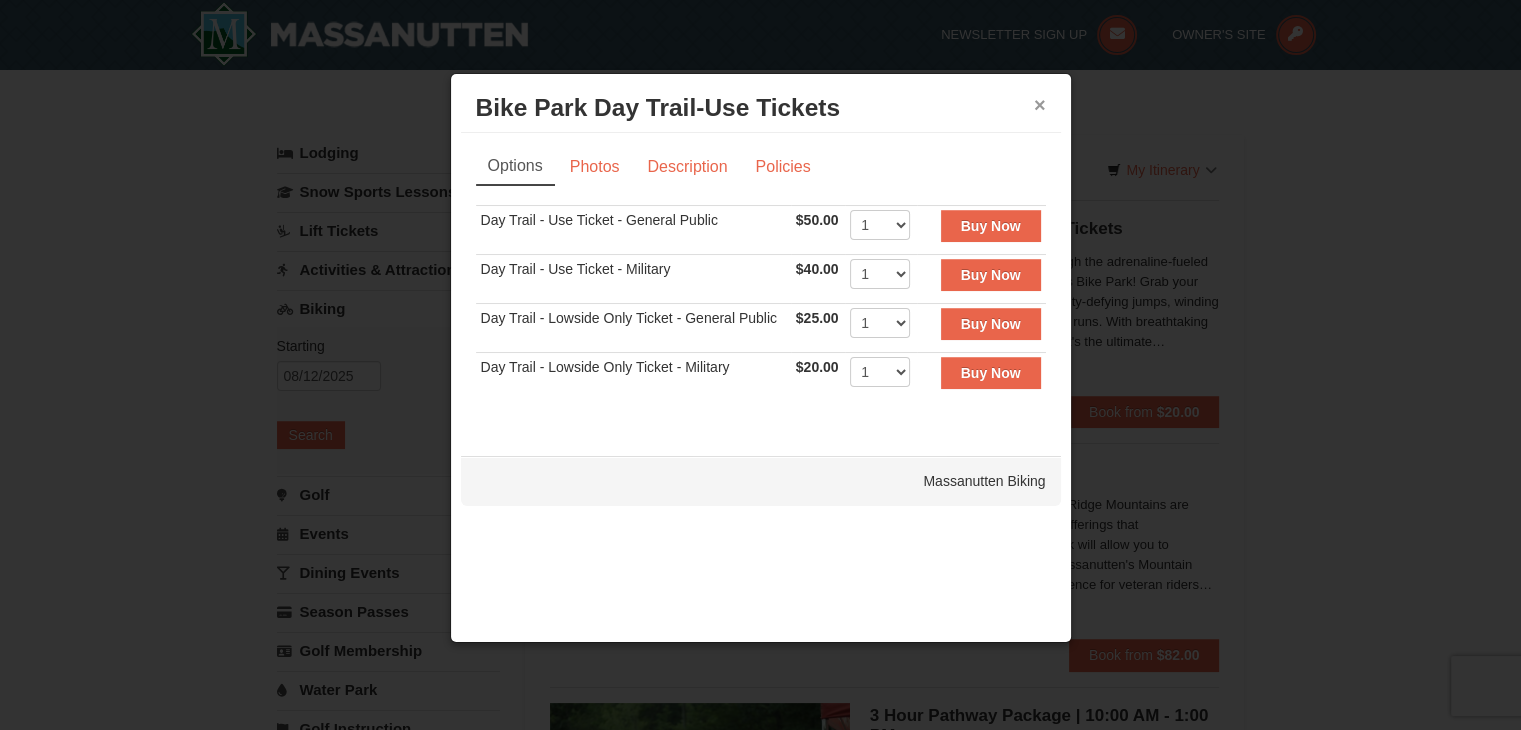 click on "×" at bounding box center (1040, 105) 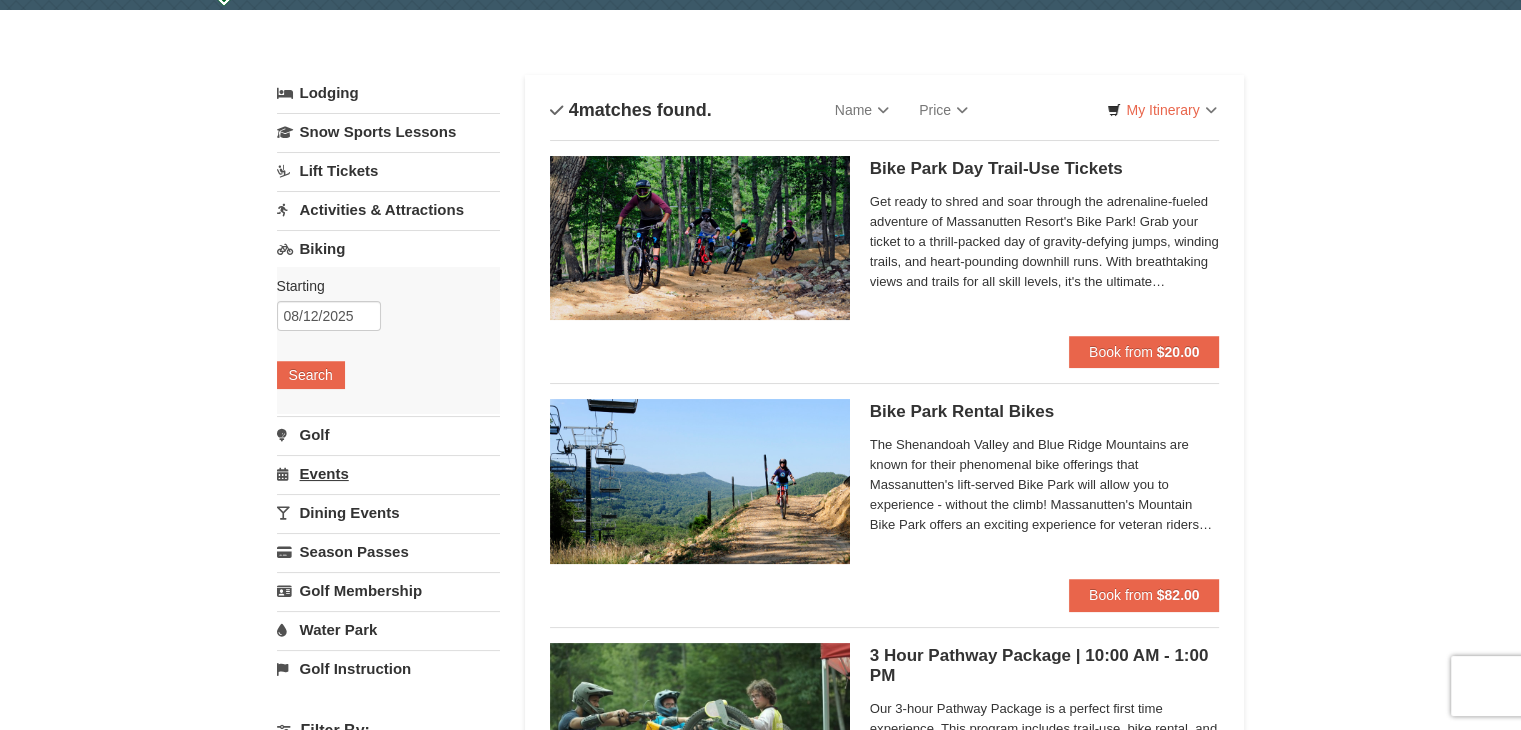 scroll, scrollTop: 333, scrollLeft: 0, axis: vertical 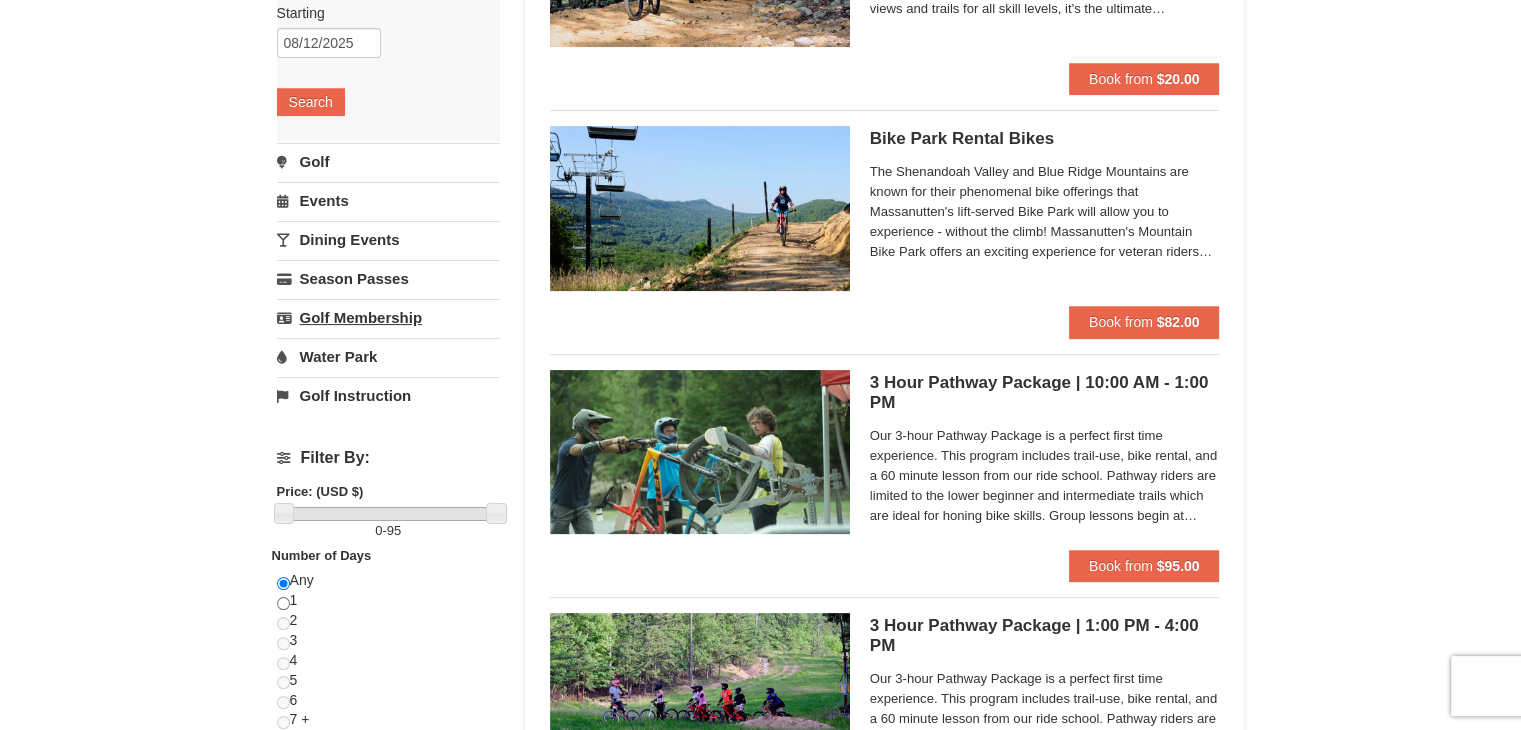click on "Golf Membership" at bounding box center (388, 317) 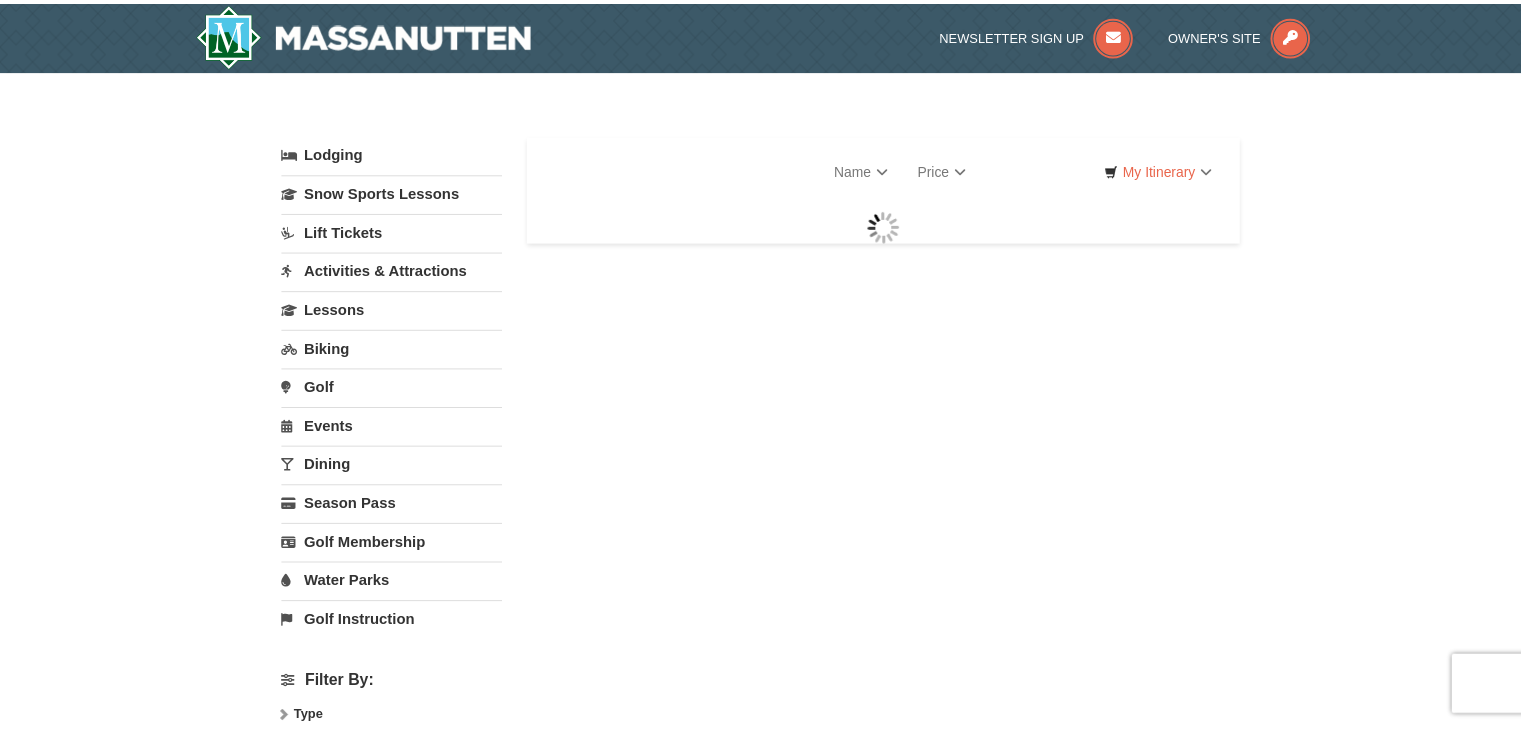 scroll, scrollTop: 0, scrollLeft: 0, axis: both 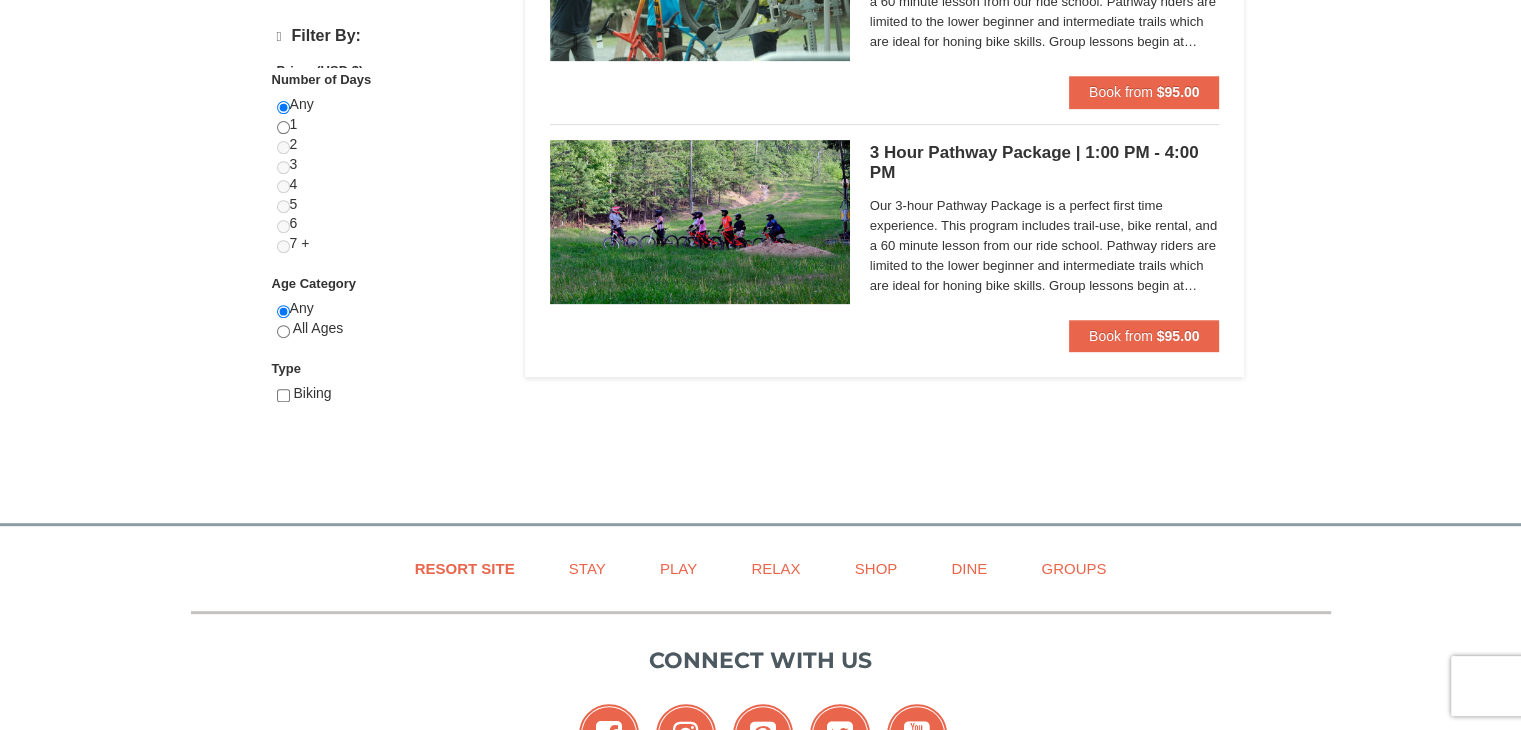 select on "8" 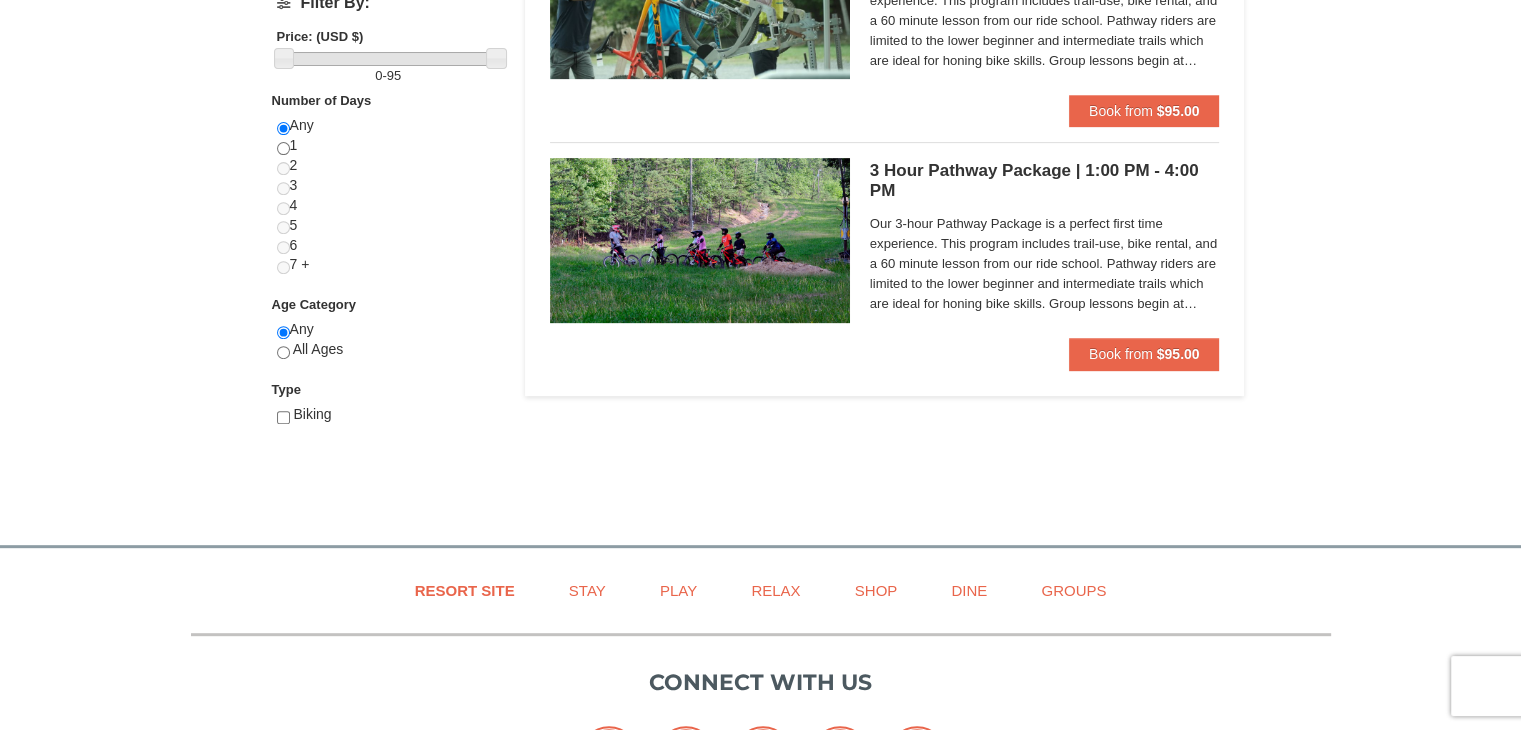scroll, scrollTop: 796, scrollLeft: 0, axis: vertical 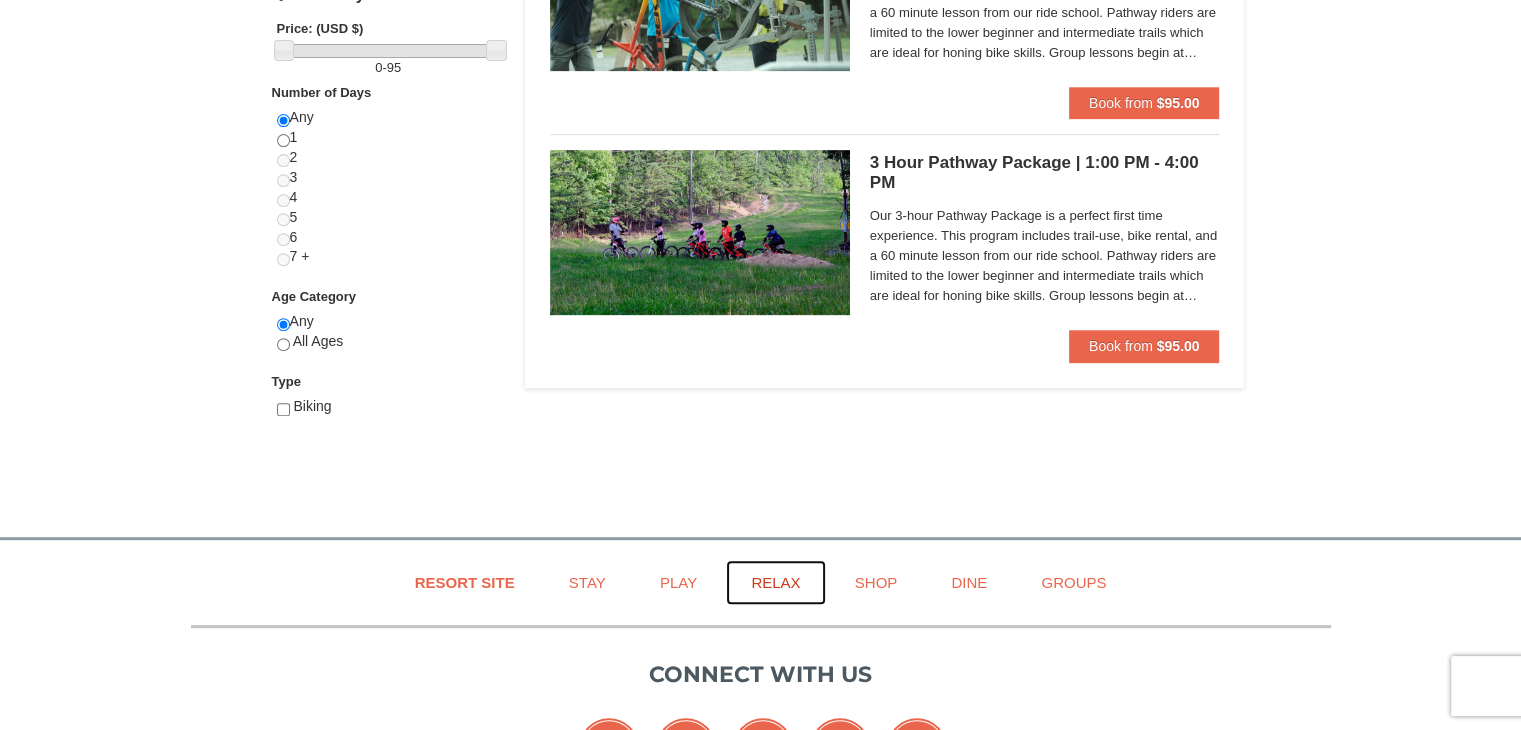 click on "Relax" at bounding box center [775, 582] 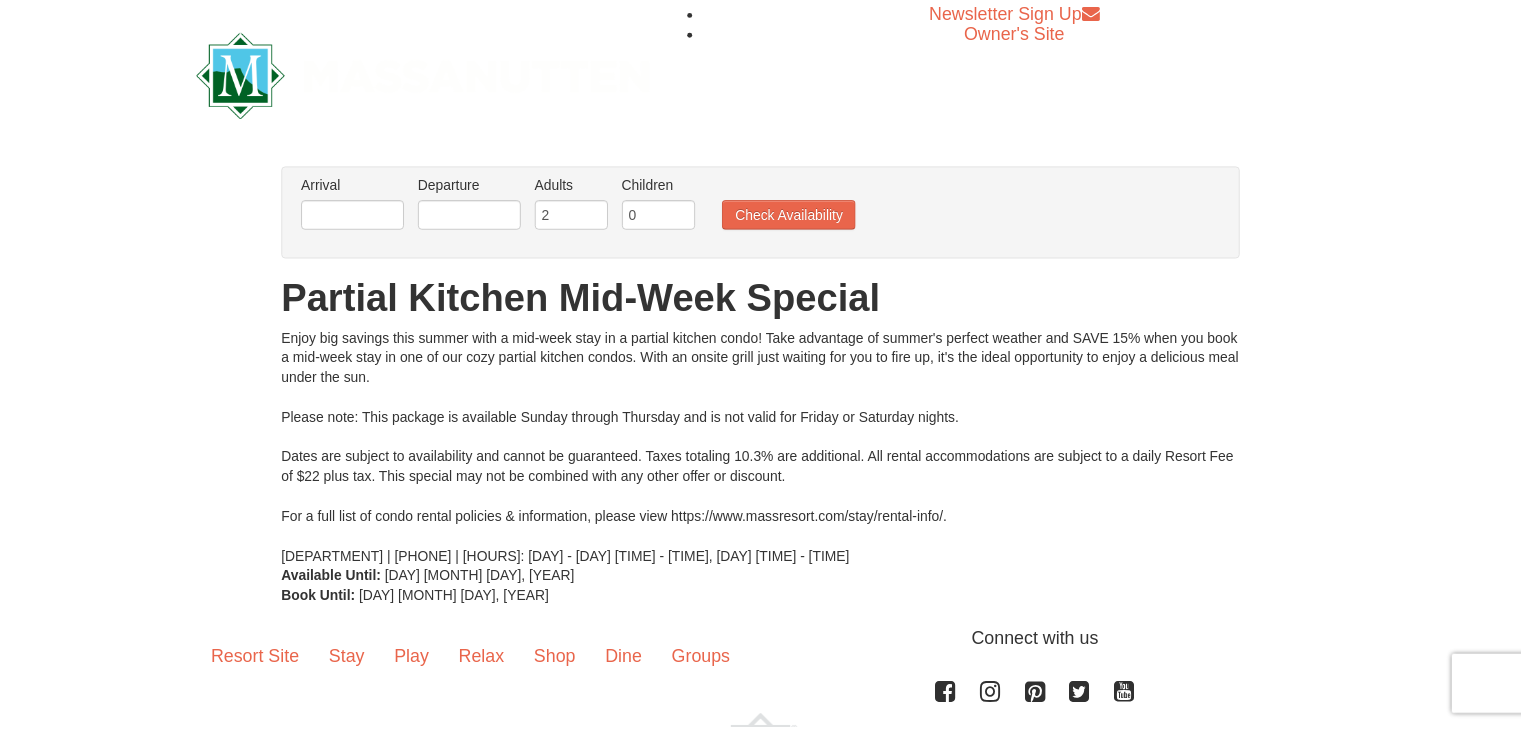 scroll, scrollTop: 0, scrollLeft: 0, axis: both 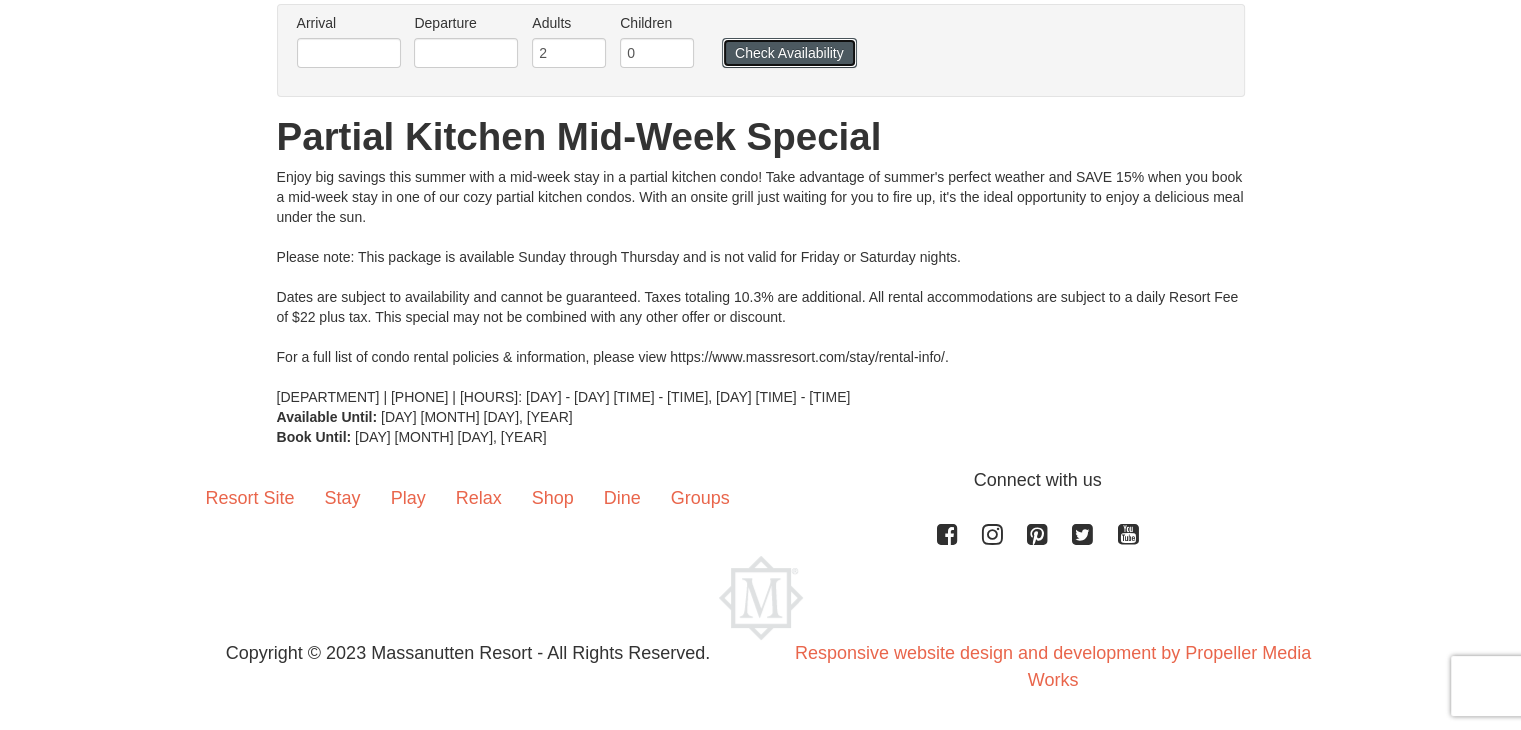click on "Check Availability" at bounding box center [789, 53] 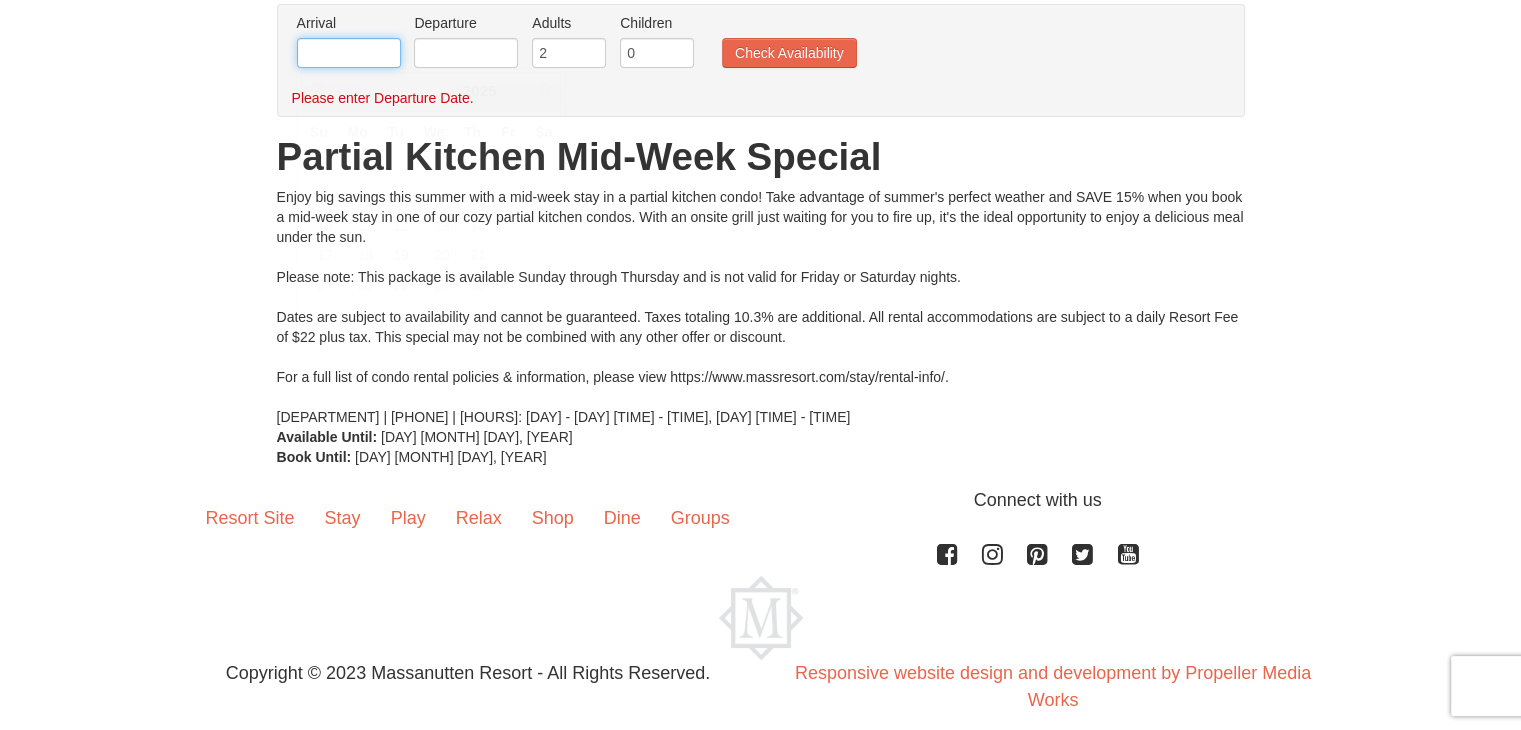 click at bounding box center [349, 53] 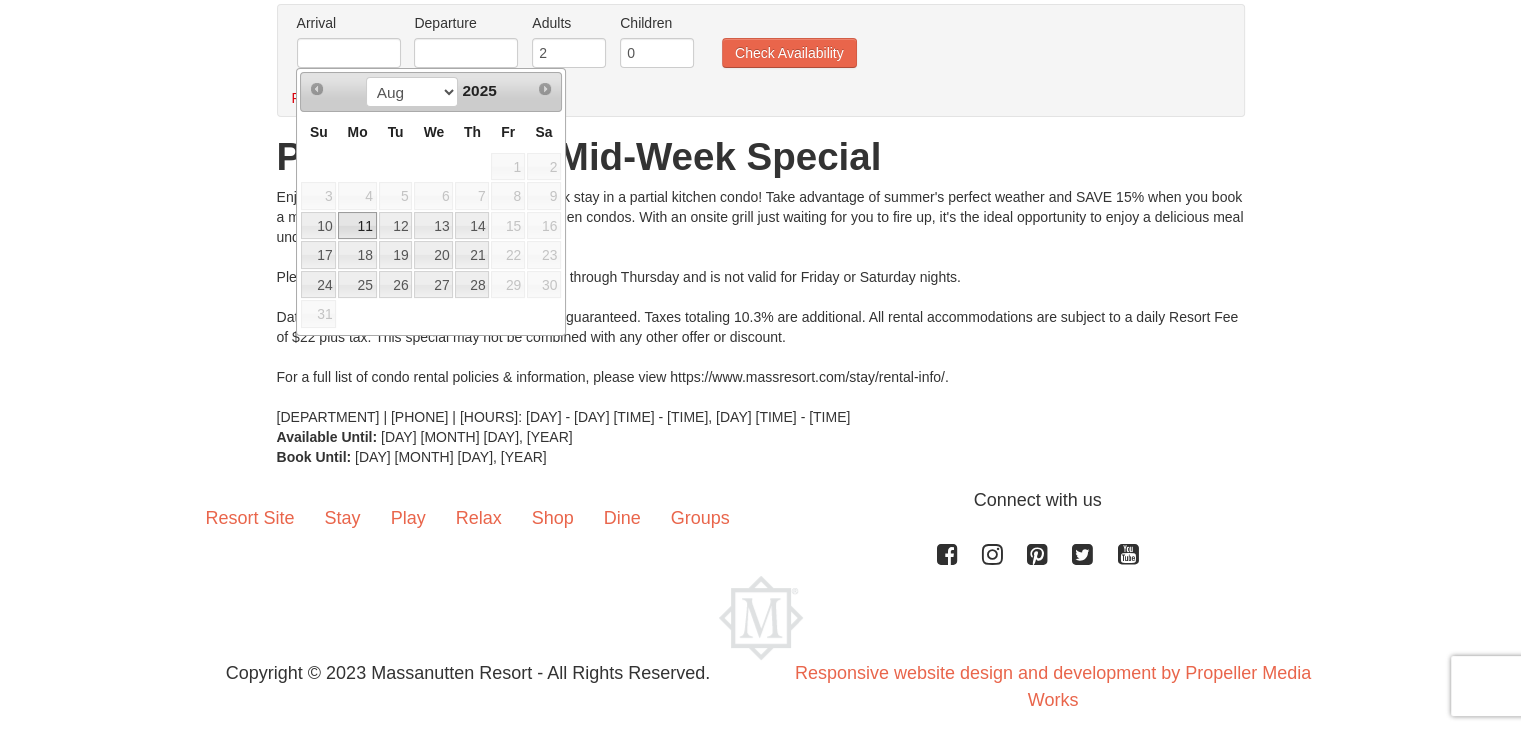 click on "11" at bounding box center (357, 226) 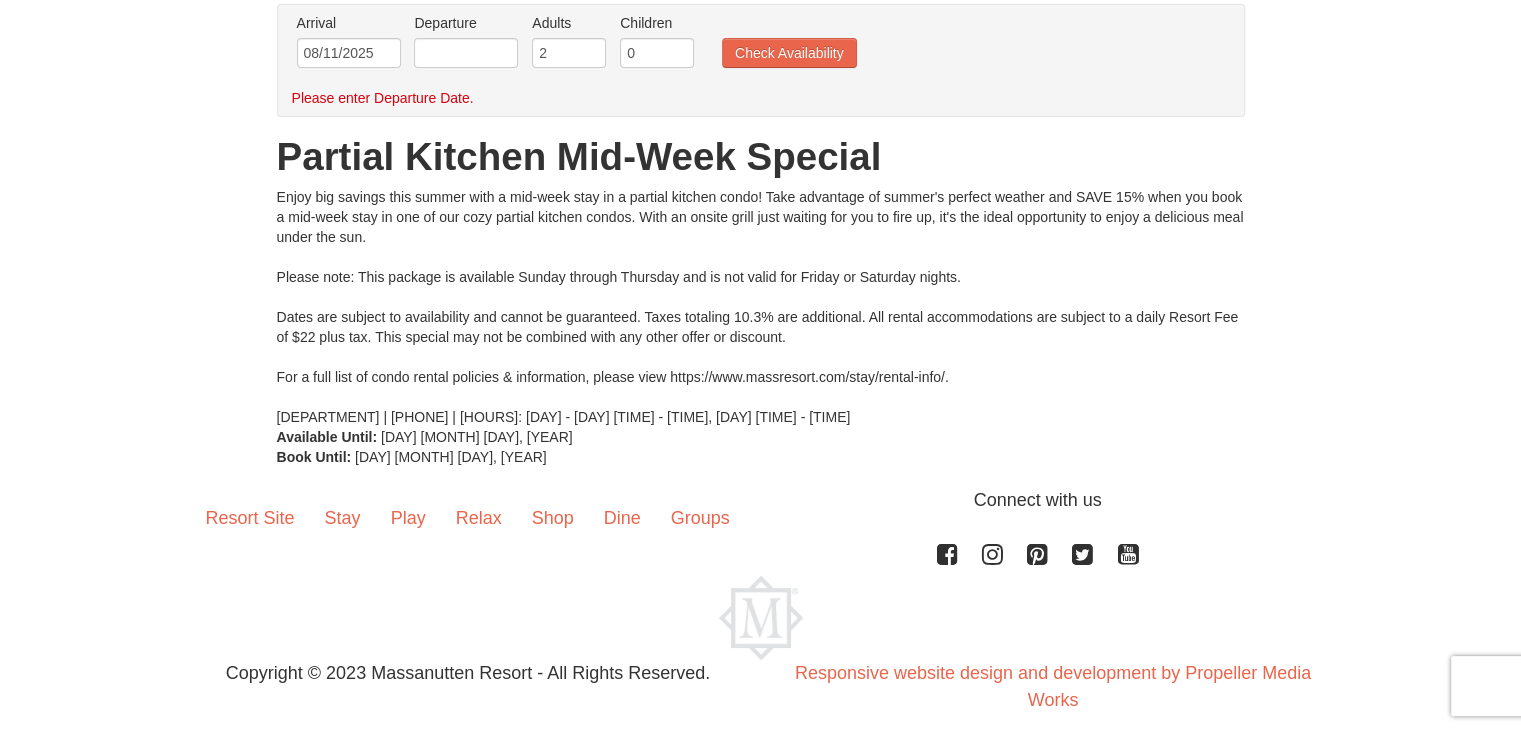 click on "Departure Please format dates MM/DD/YYYY Please format dates MM/DD/YYYY" at bounding box center [466, 45] 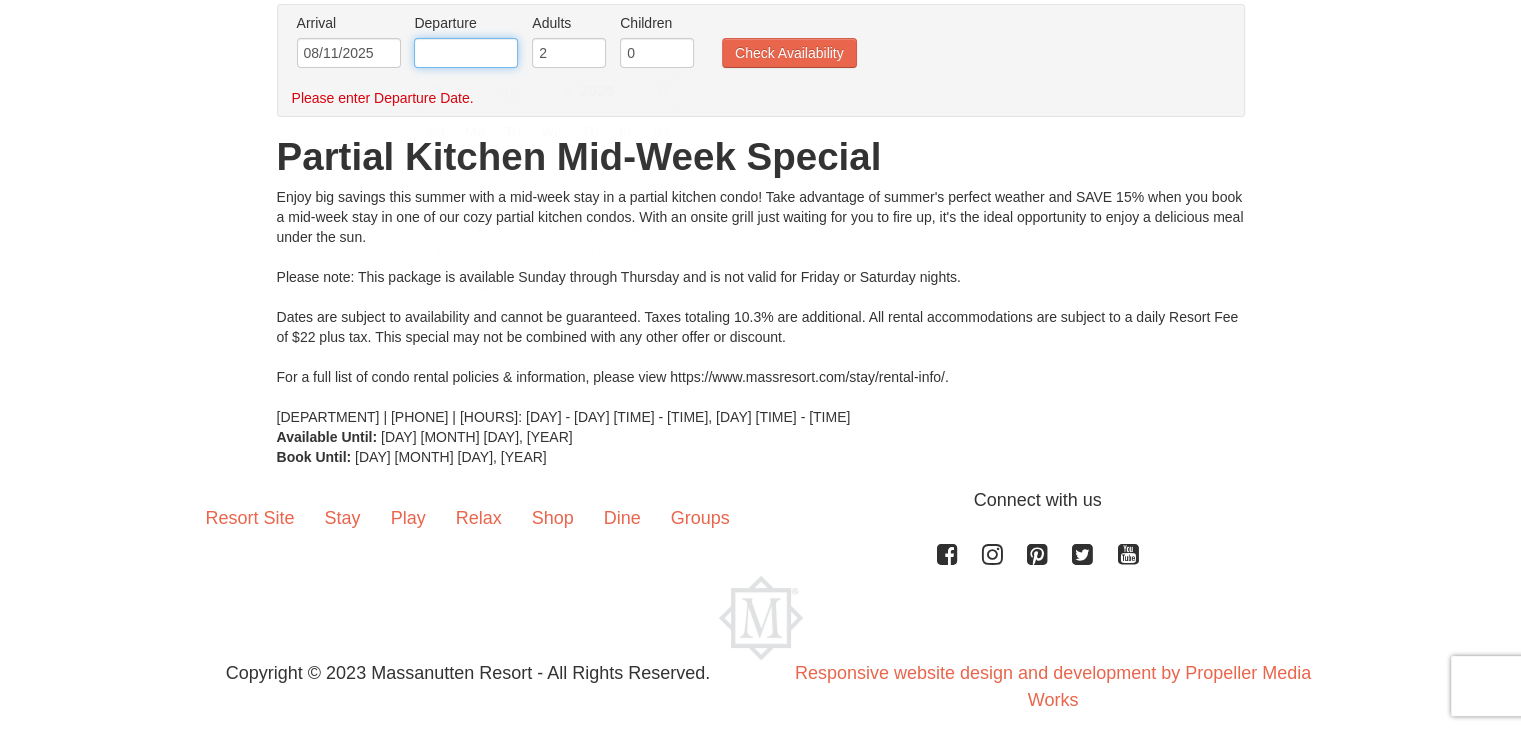 click at bounding box center (466, 53) 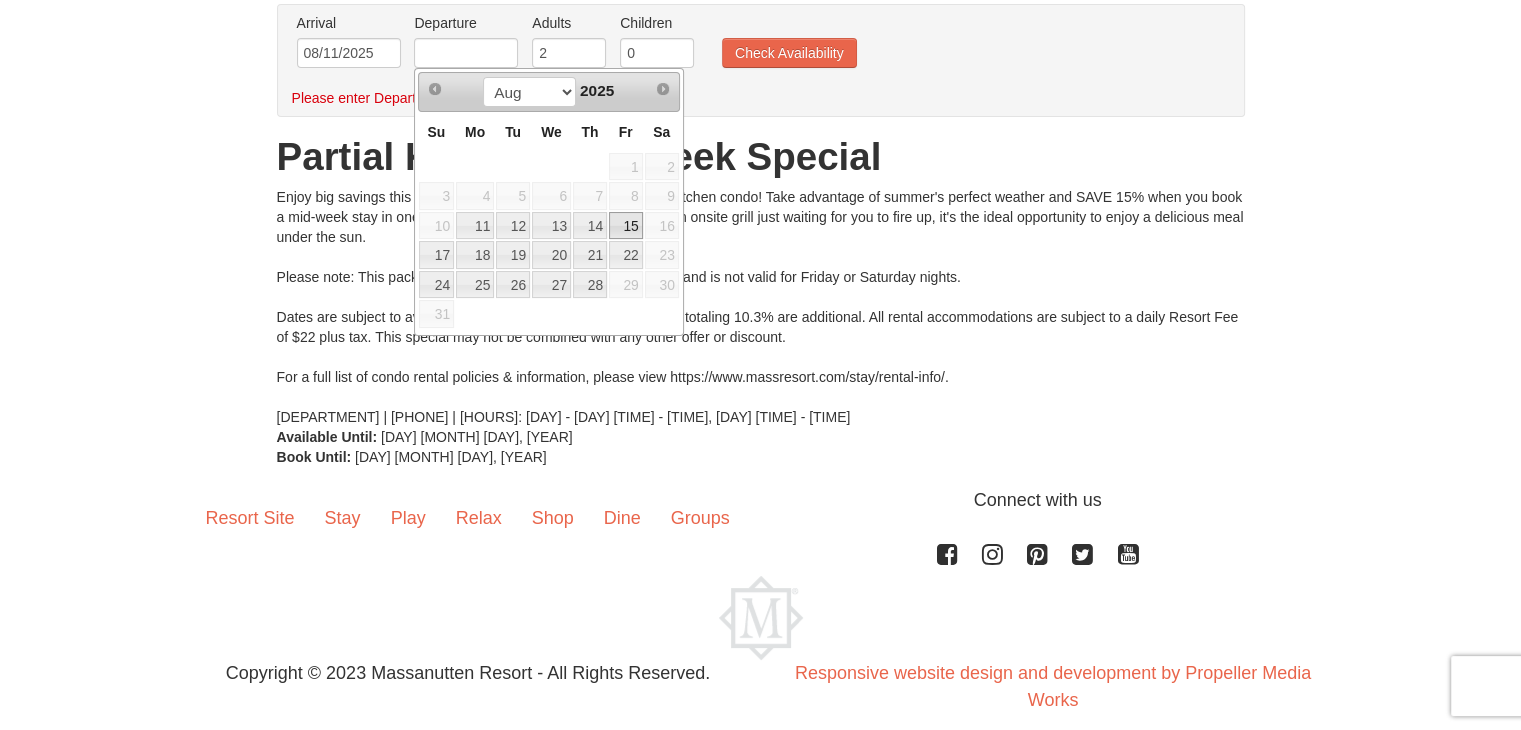 click on "15" at bounding box center (626, 226) 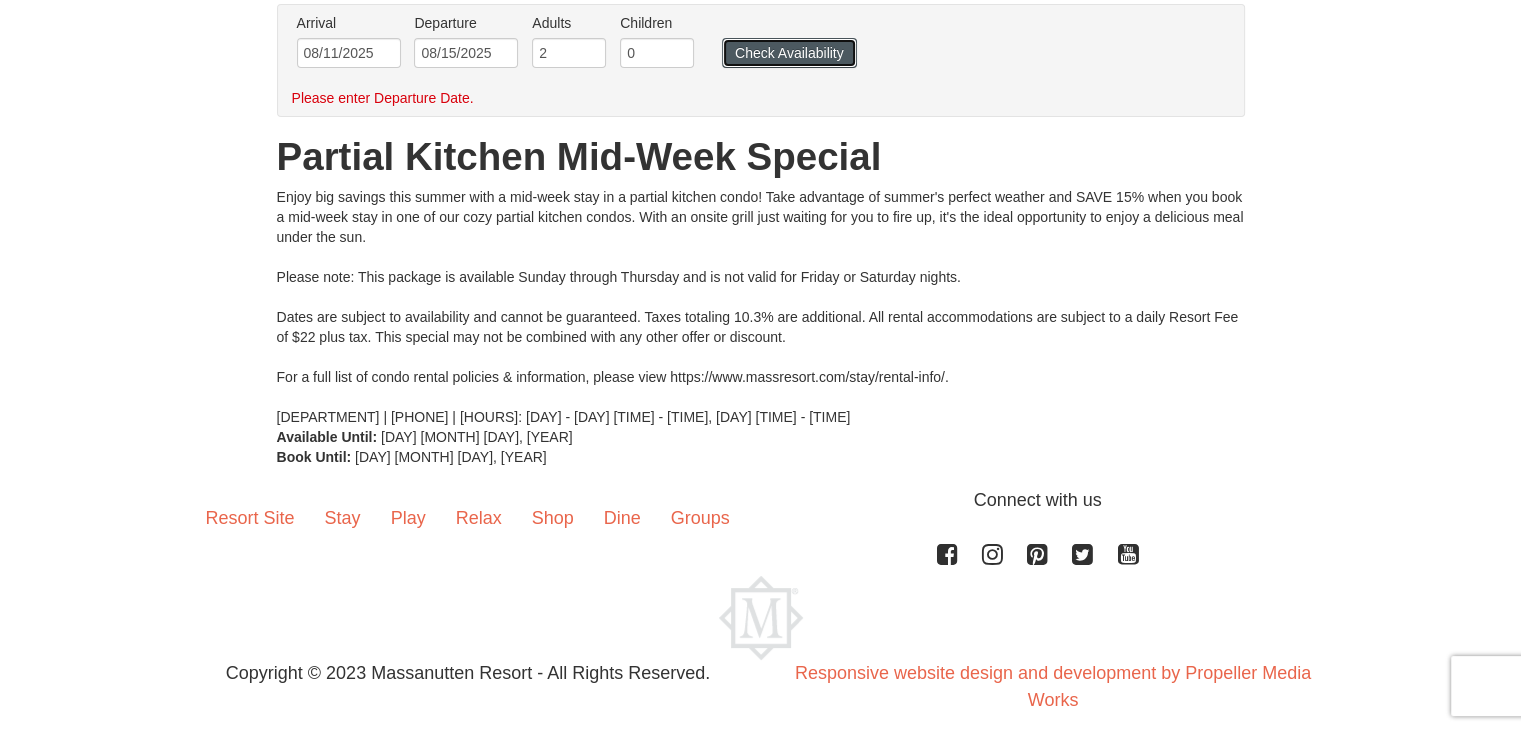 click on "Check Availability" at bounding box center (789, 53) 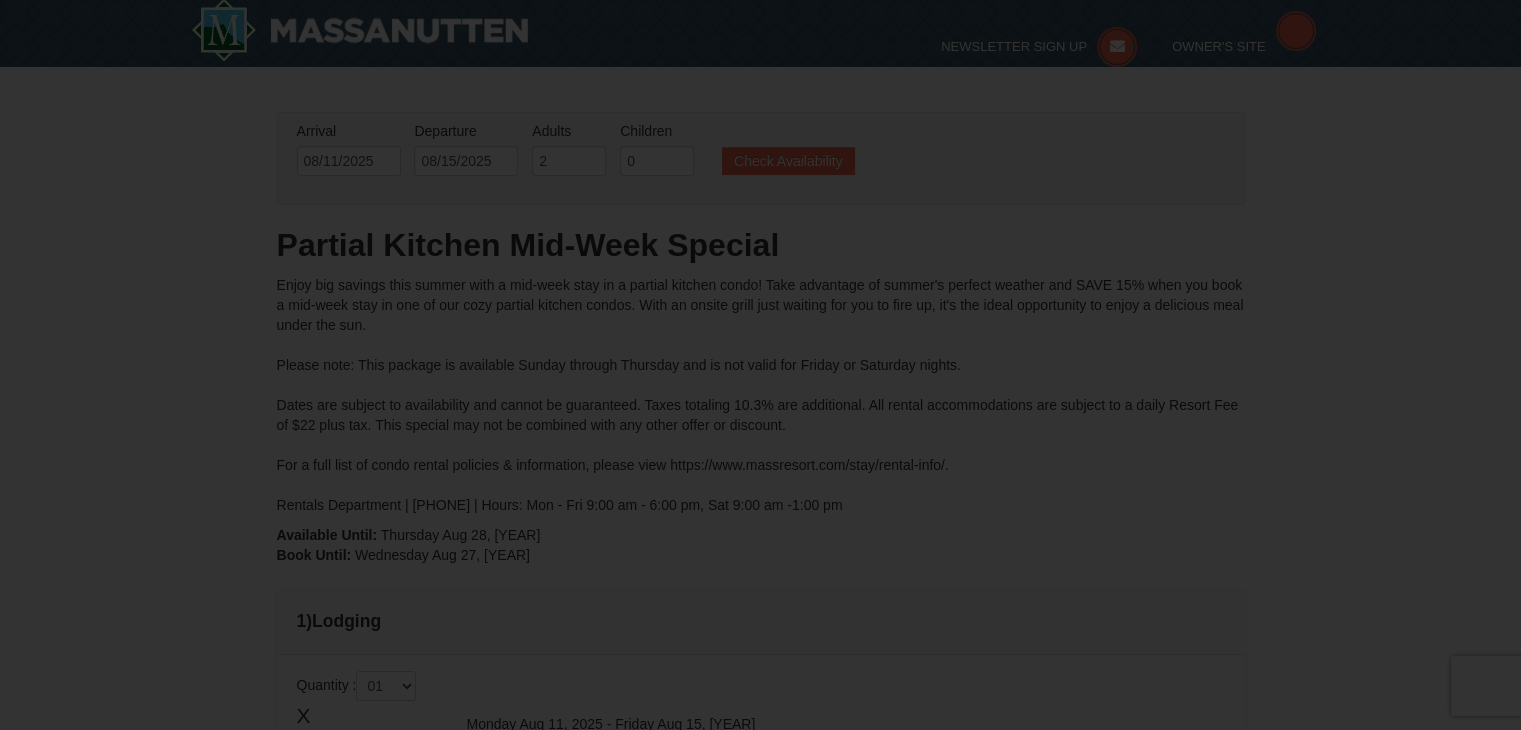 scroll, scrollTop: 354, scrollLeft: 0, axis: vertical 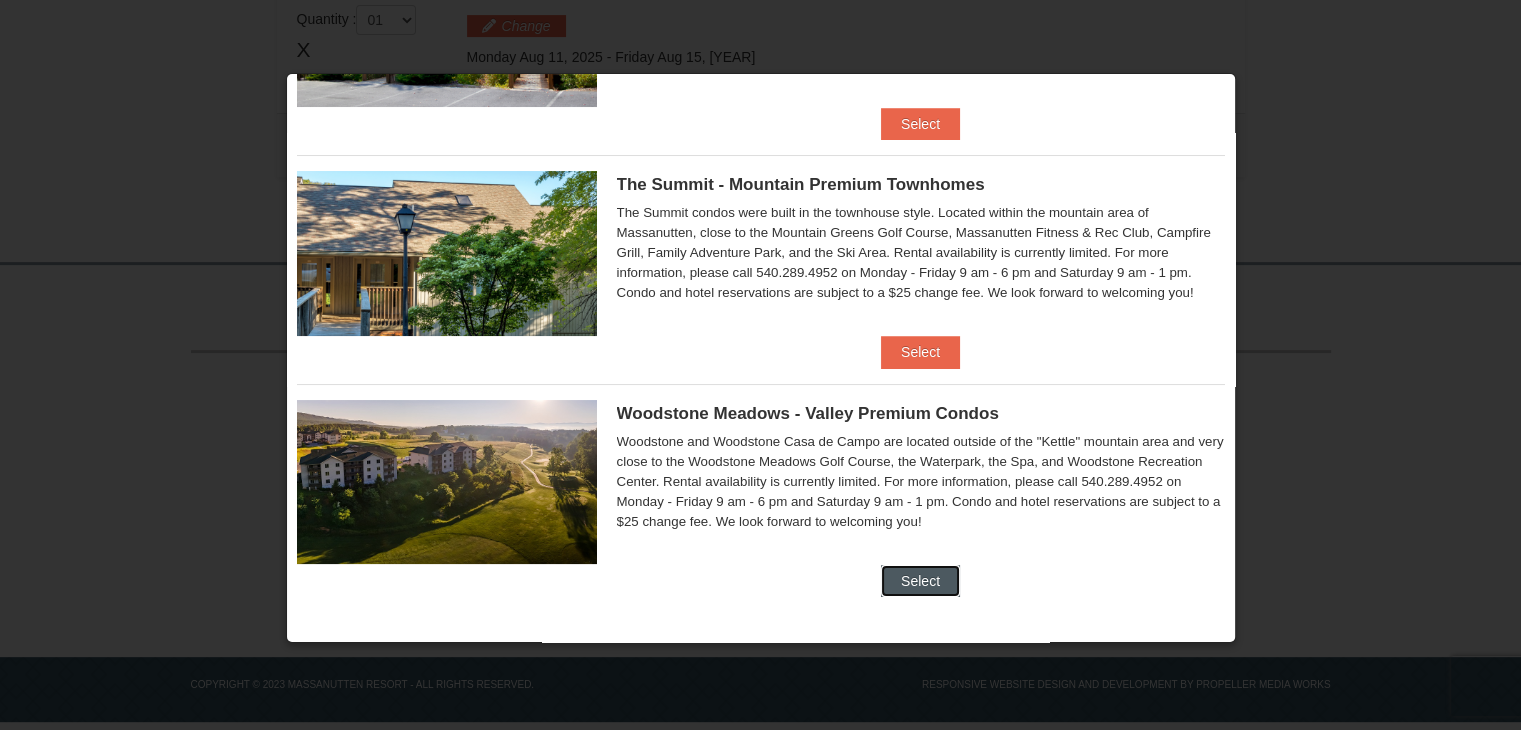 click on "Select" at bounding box center [920, 581] 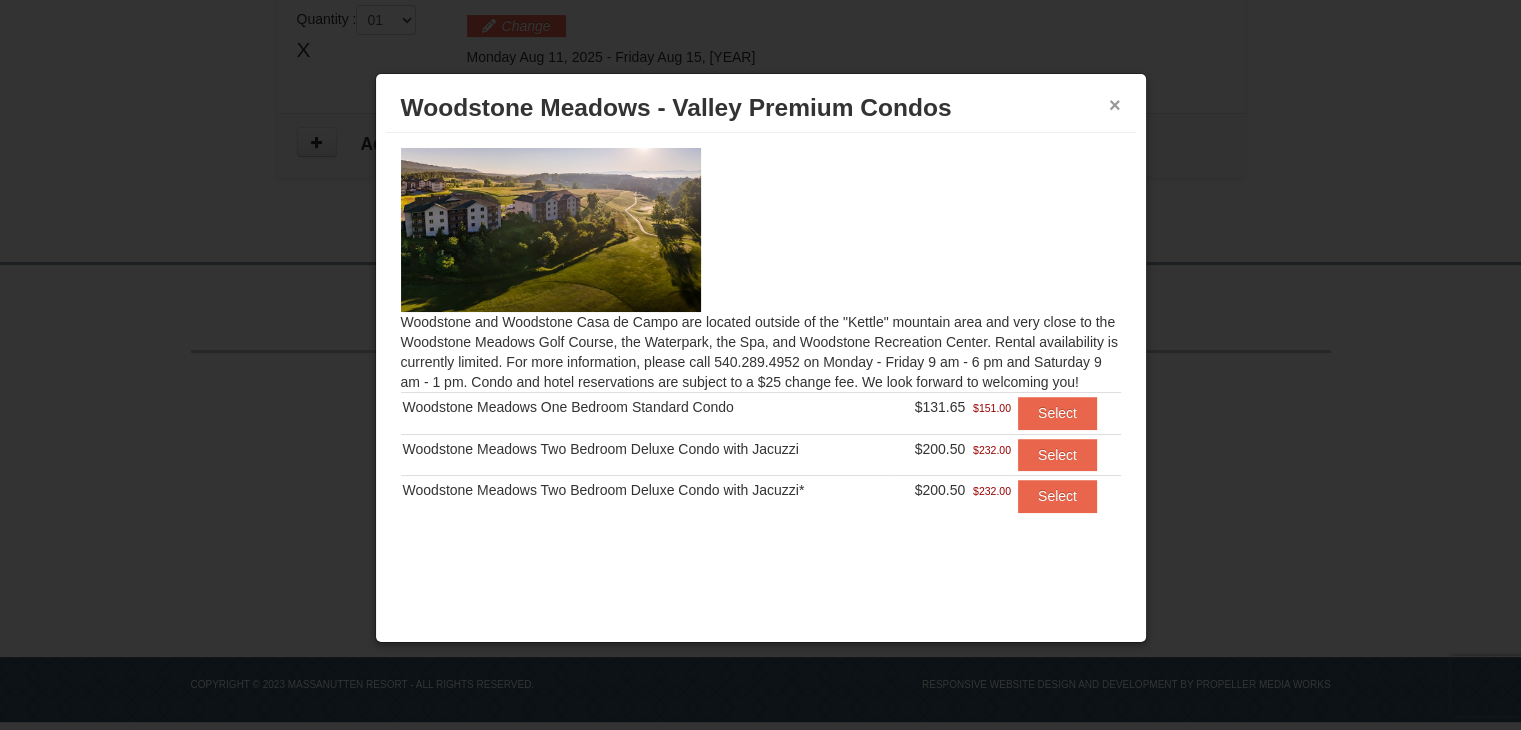 click on "×" at bounding box center [1115, 105] 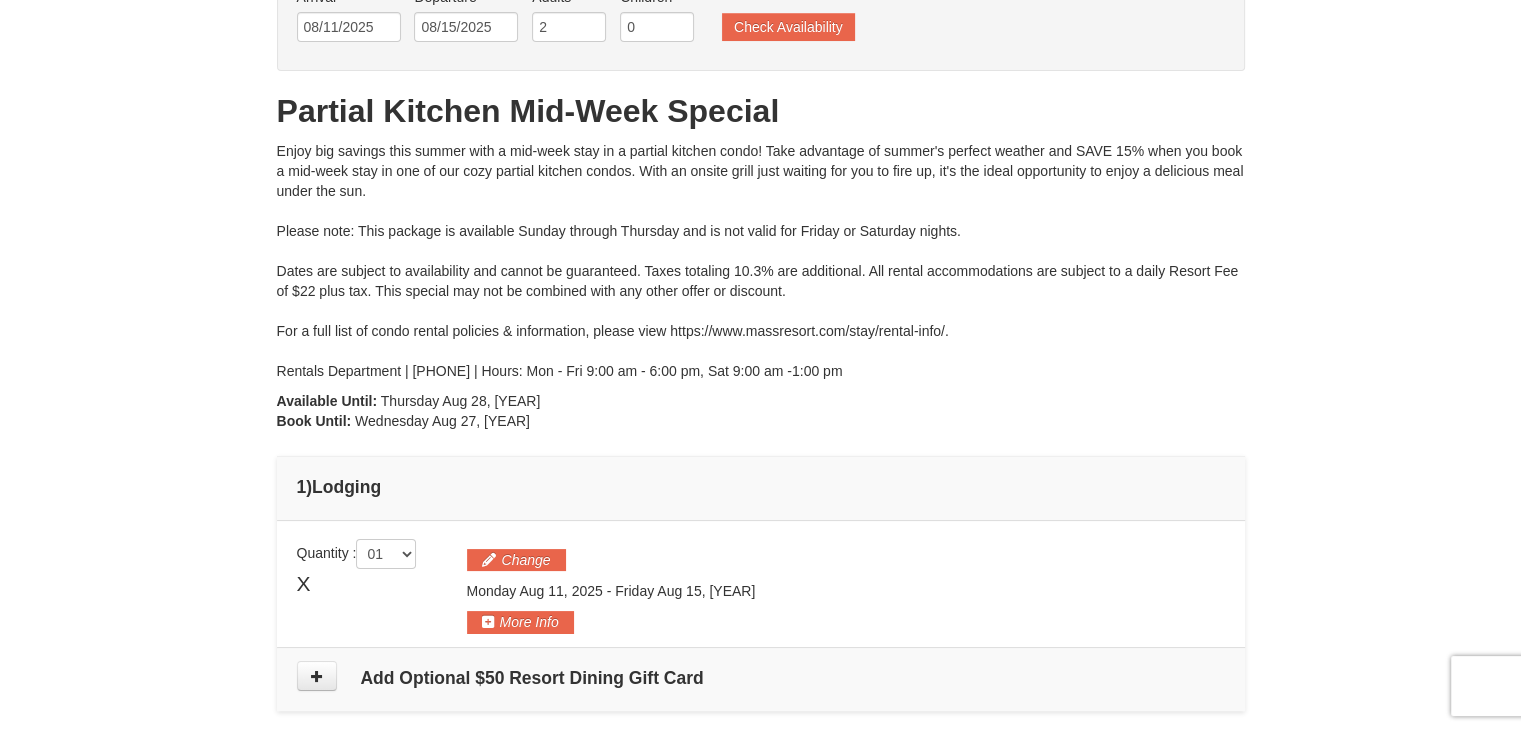 scroll, scrollTop: 0, scrollLeft: 0, axis: both 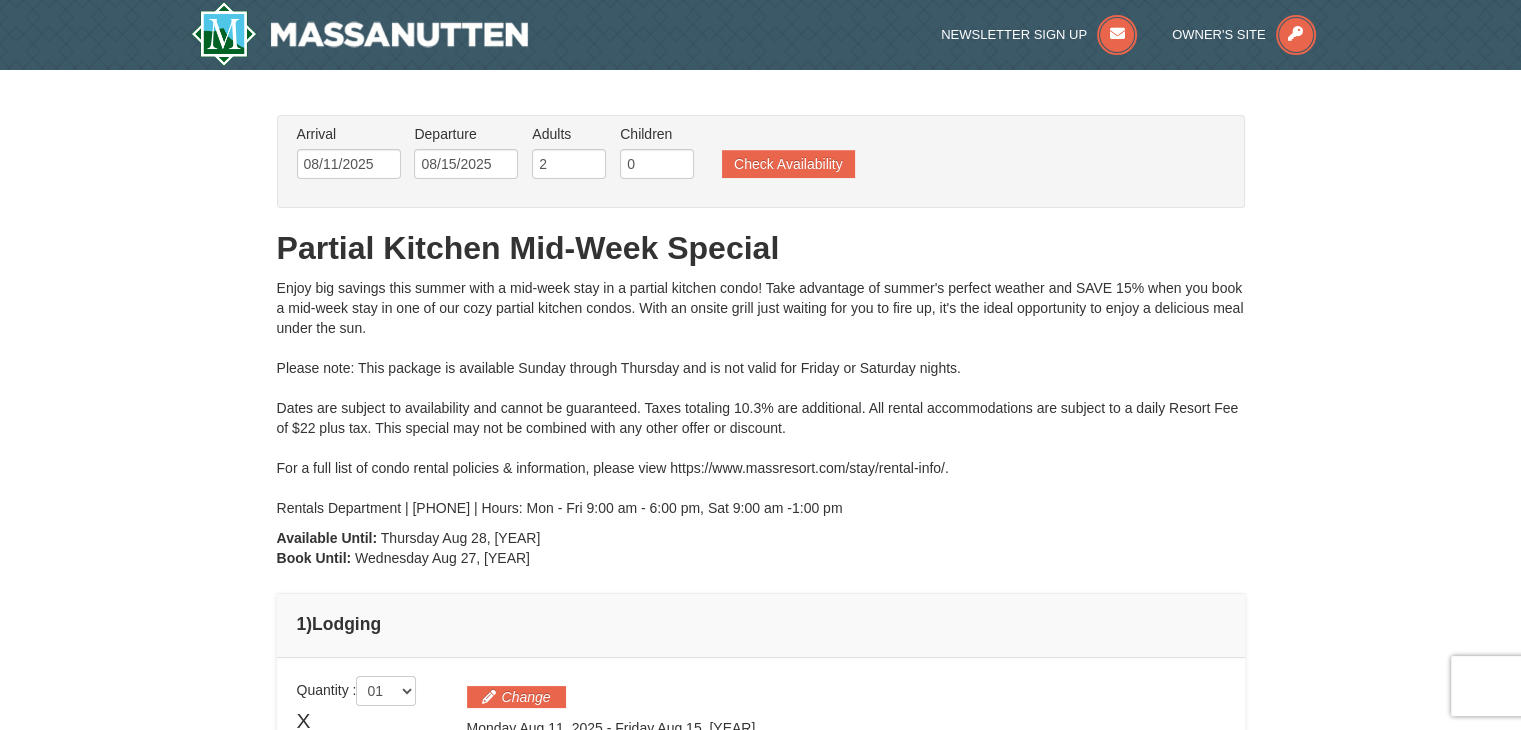 drag, startPoint x: 411, startPoint y: 544, endPoint x: 417, endPoint y: 528, distance: 17.088007 